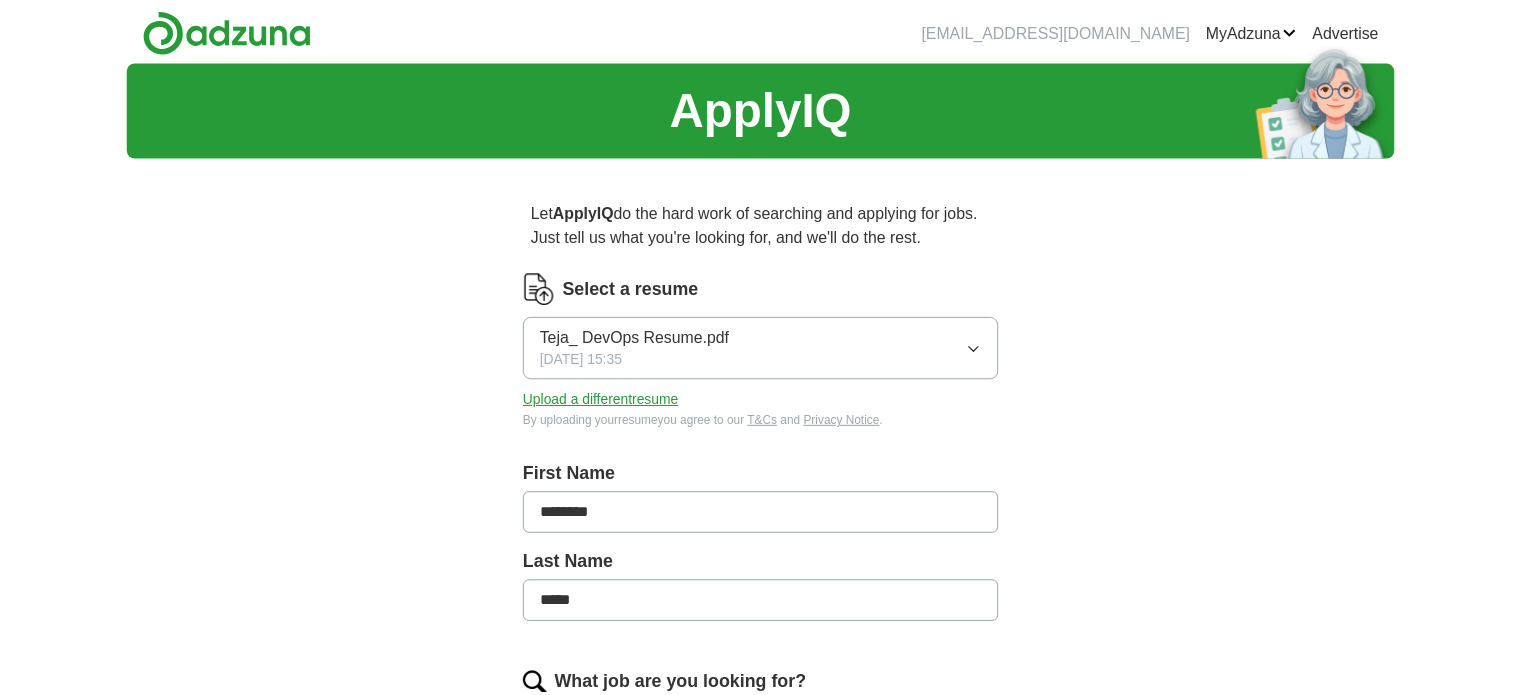 scroll, scrollTop: 0, scrollLeft: 0, axis: both 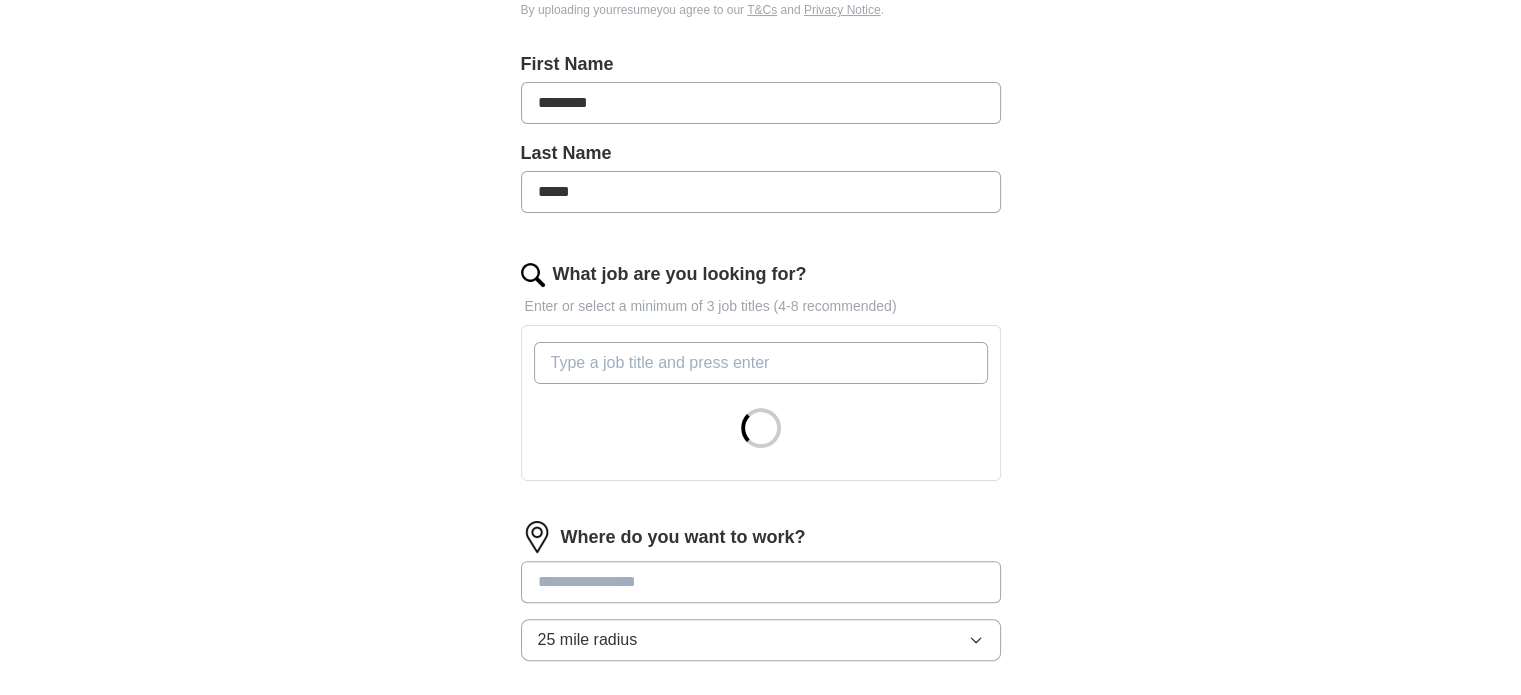 click on "What job are you looking for?" at bounding box center [761, 363] 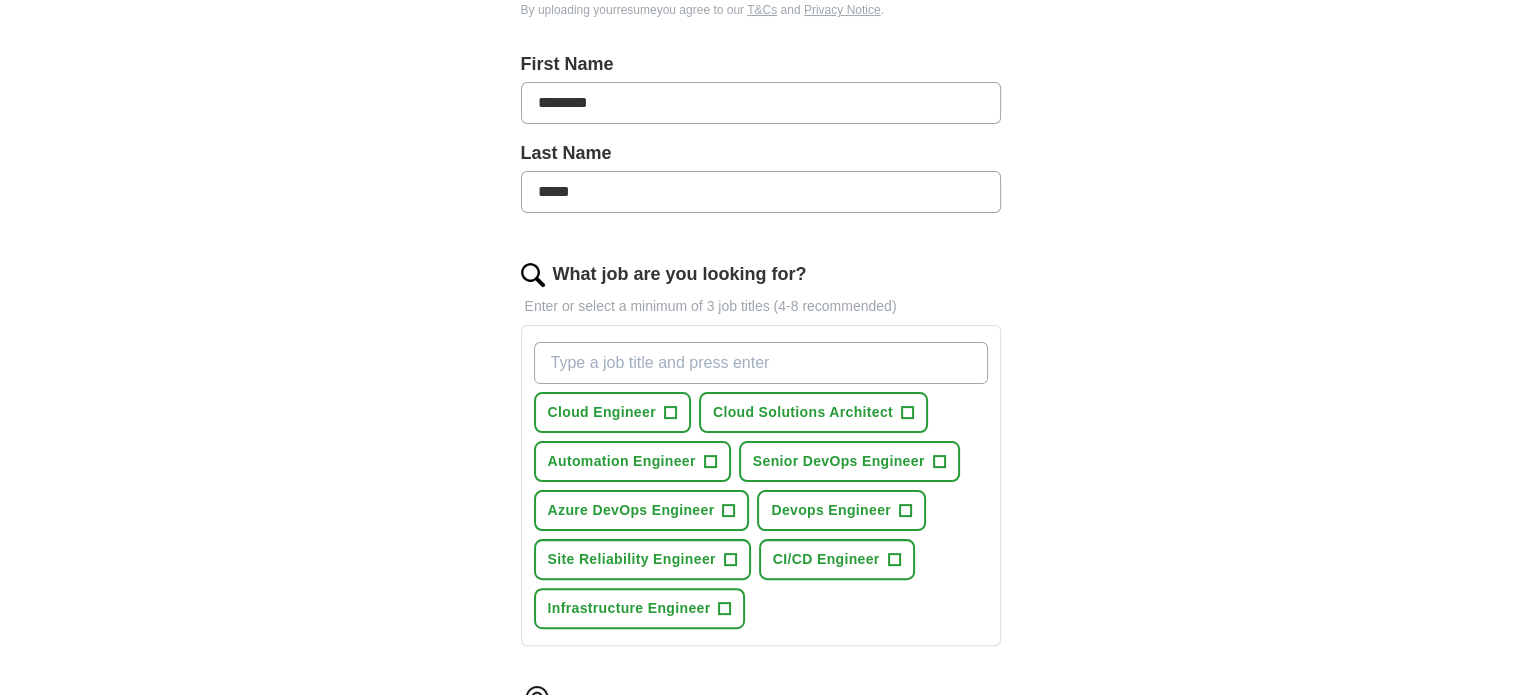 click on "Cloud Engineer + Cloud Solutions Architect + Automation Engineer + Senior DevOps Engineer + Azure DevOps Engineer + Devops Engineer + Site Reliability Engineer + CI/CD Engineer + Infrastructure Engineer +" at bounding box center (761, 485) 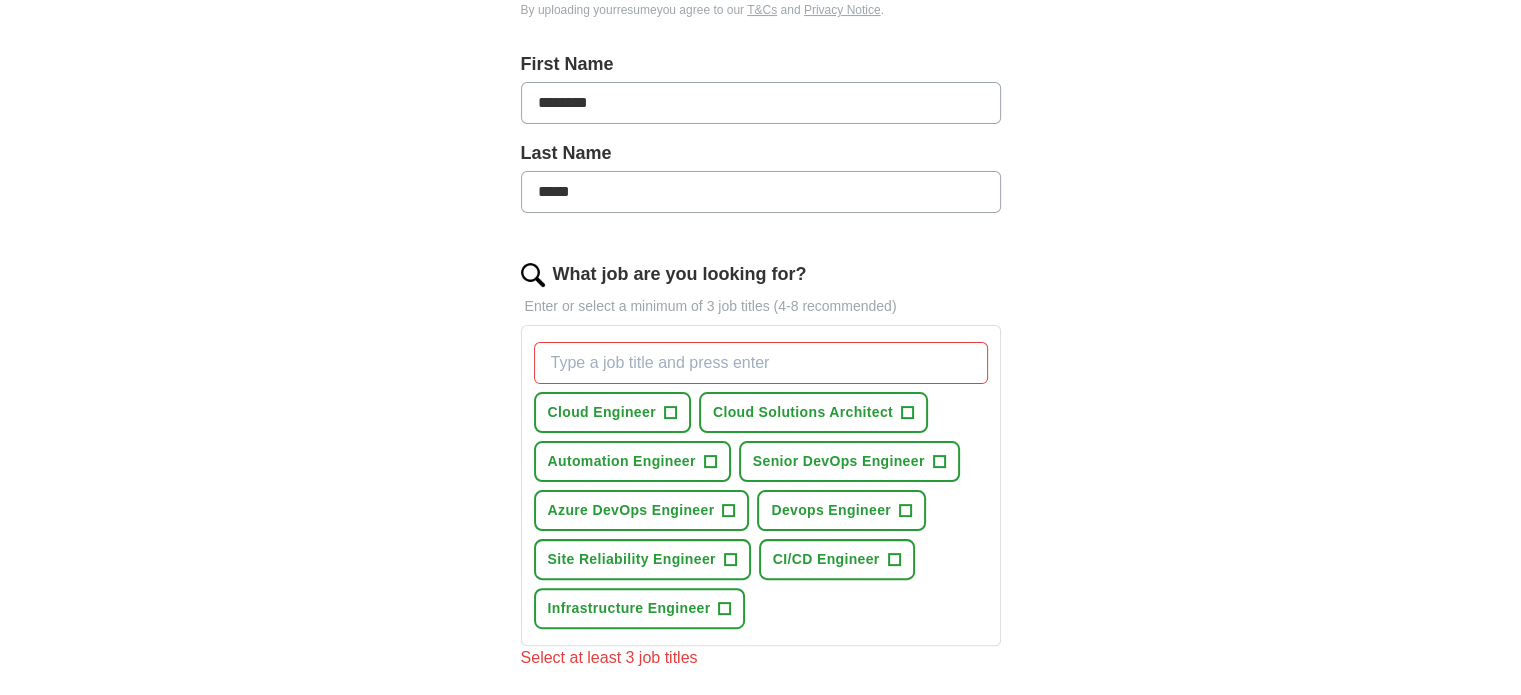 click on "Cloud Engineer +" at bounding box center (612, 412) 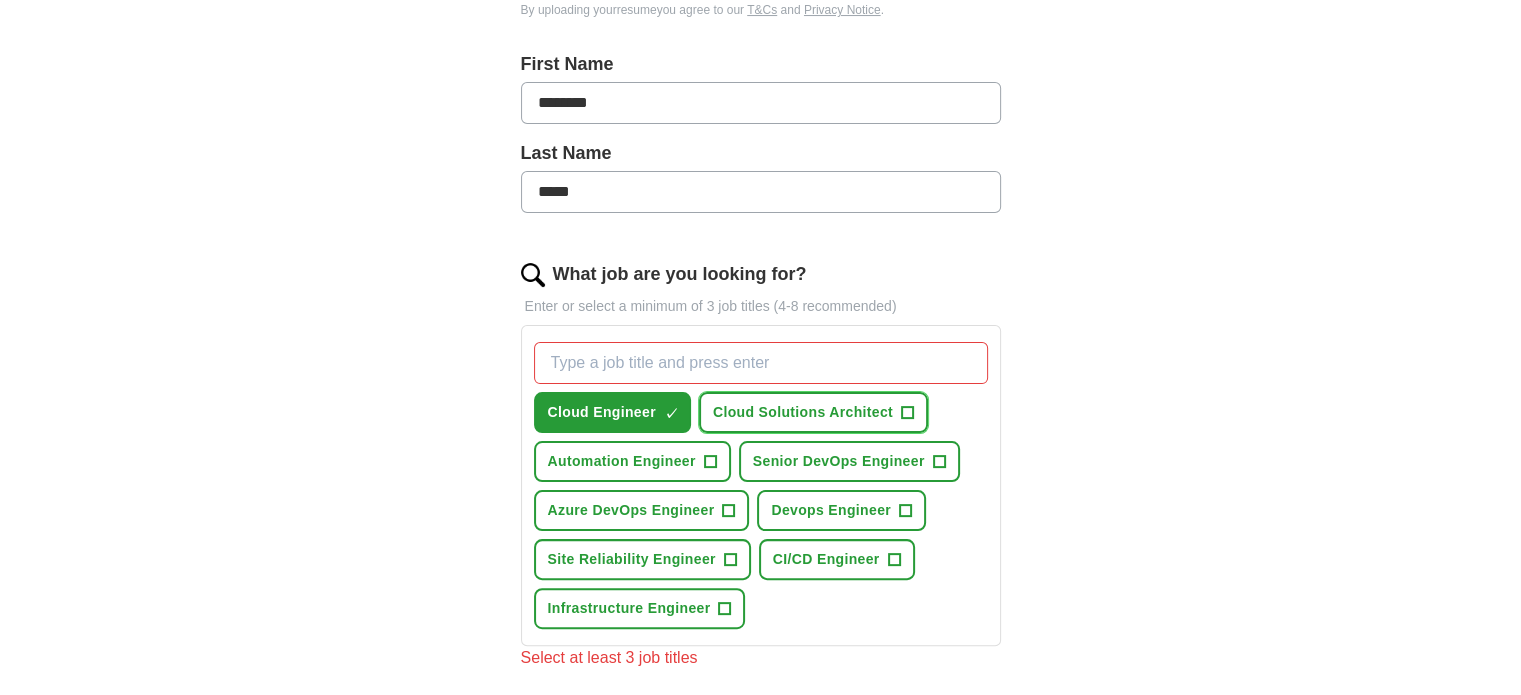 click on "Cloud Solutions Architect +" at bounding box center [813, 412] 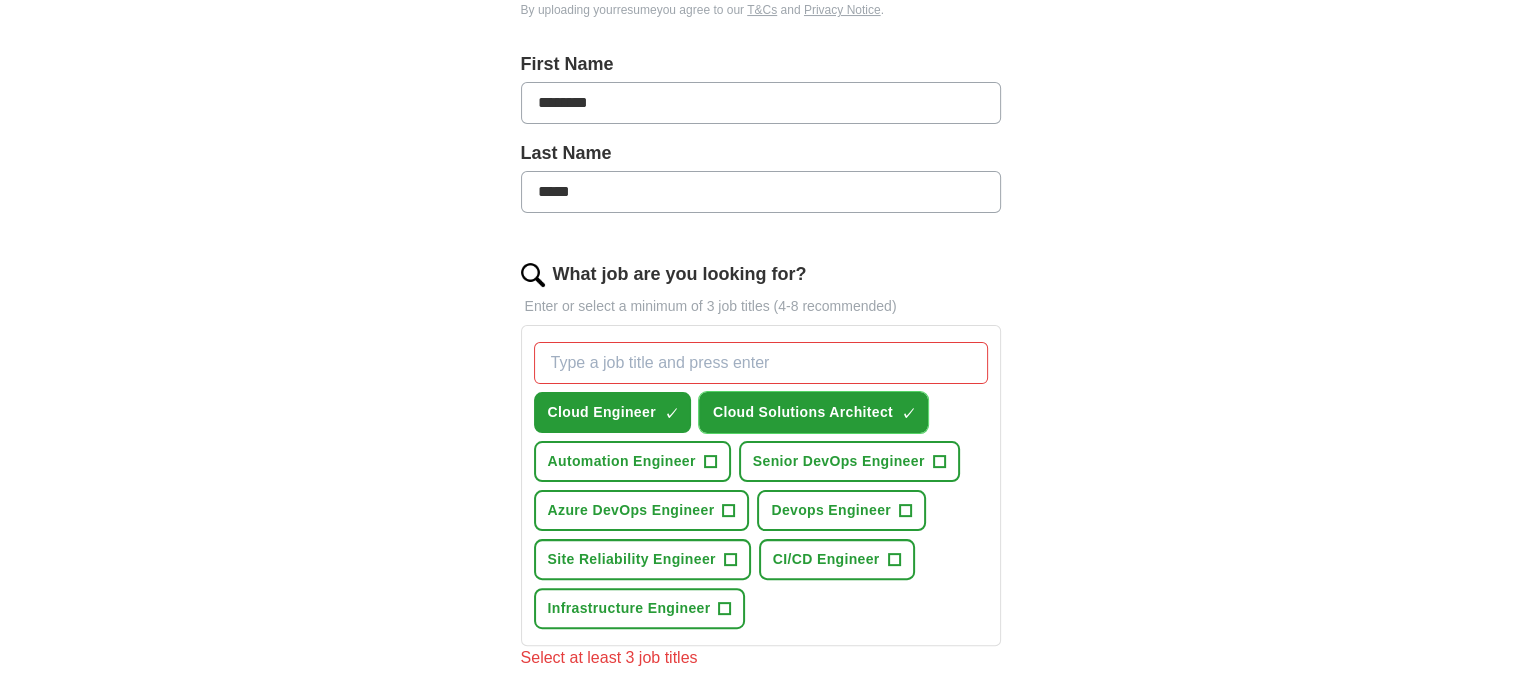 click on "Automation Engineer +" at bounding box center [632, 461] 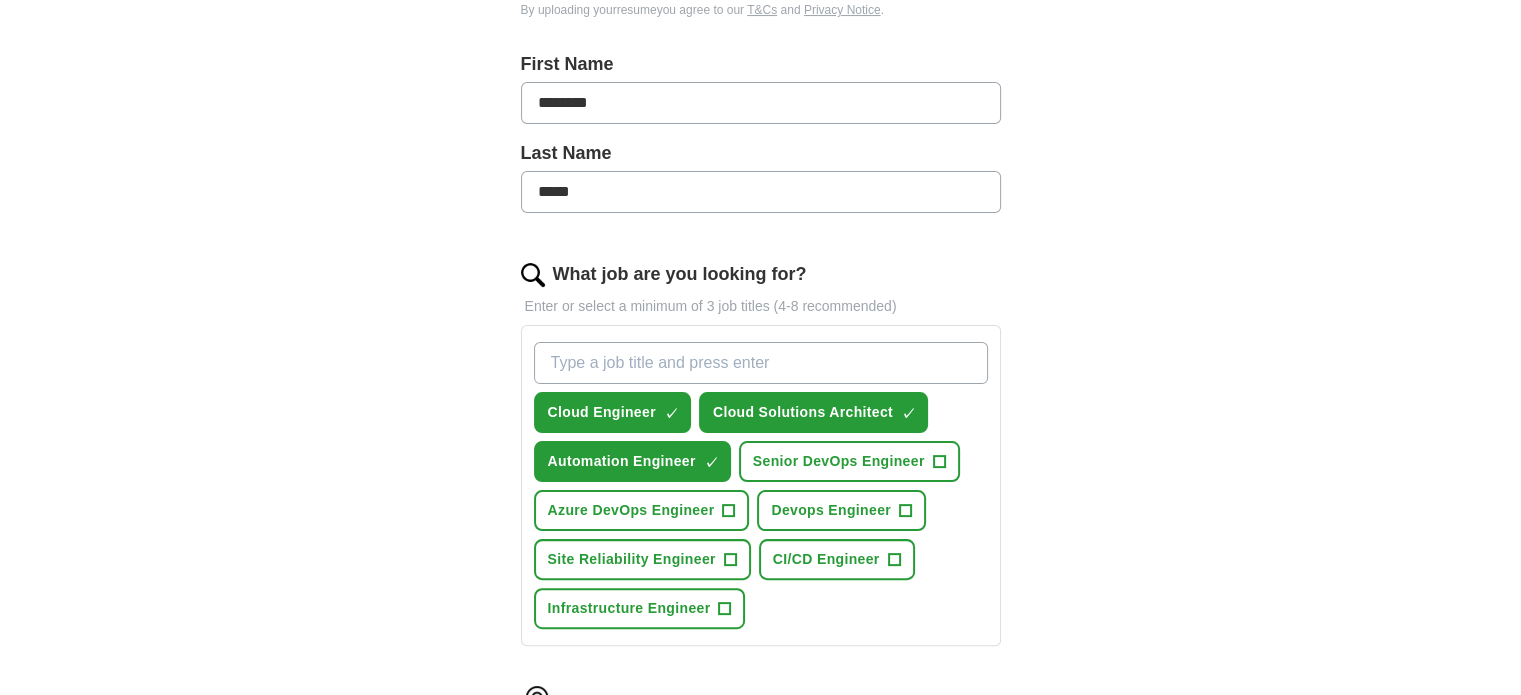 click on "+" at bounding box center (939, 462) 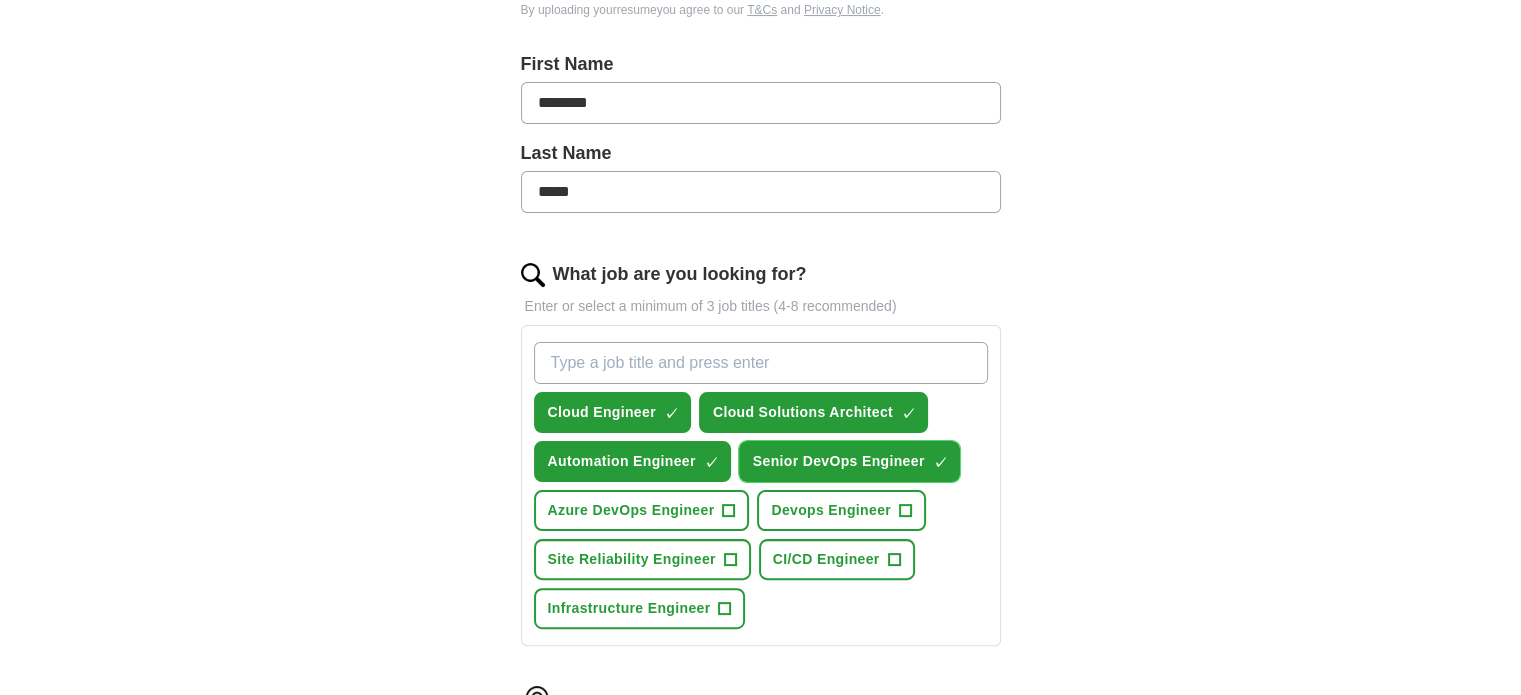 click on "+" at bounding box center (729, 511) 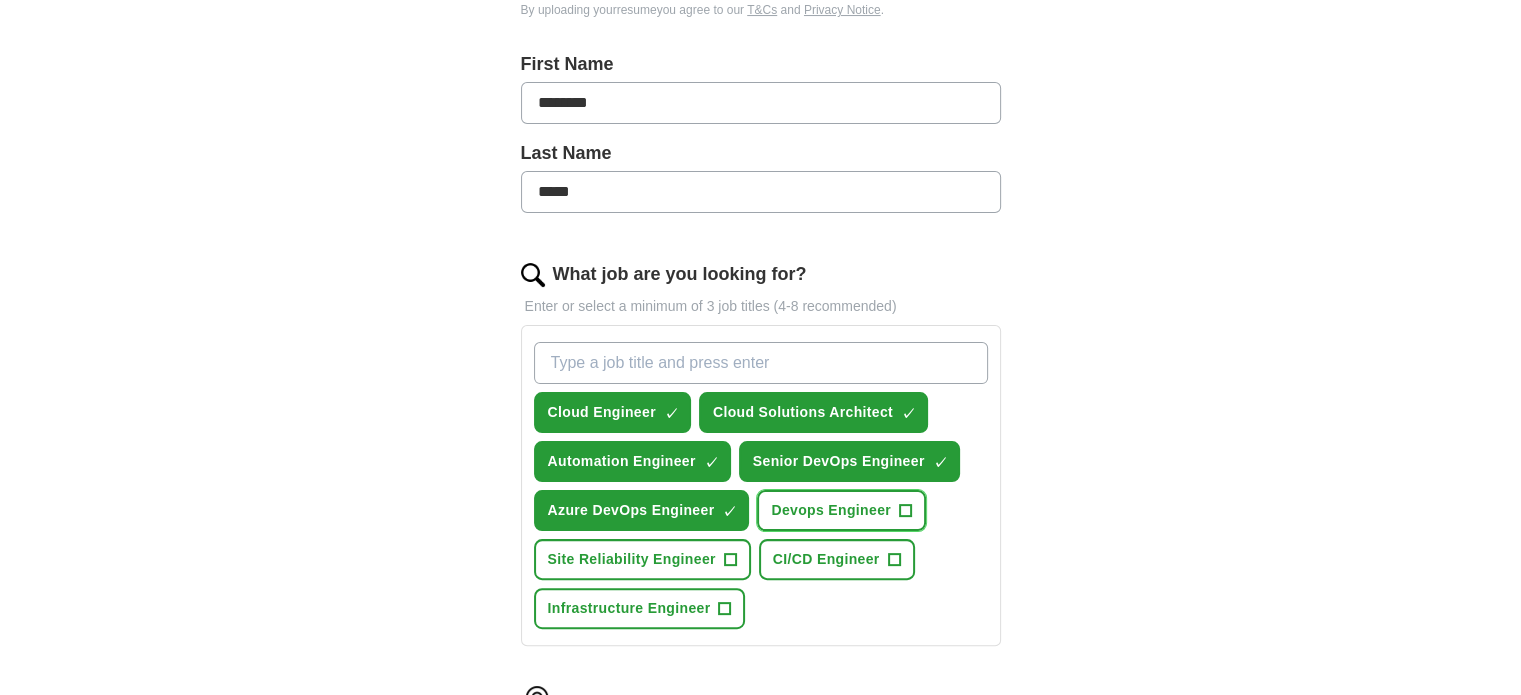 click on "Devops Engineer +" at bounding box center [841, 510] 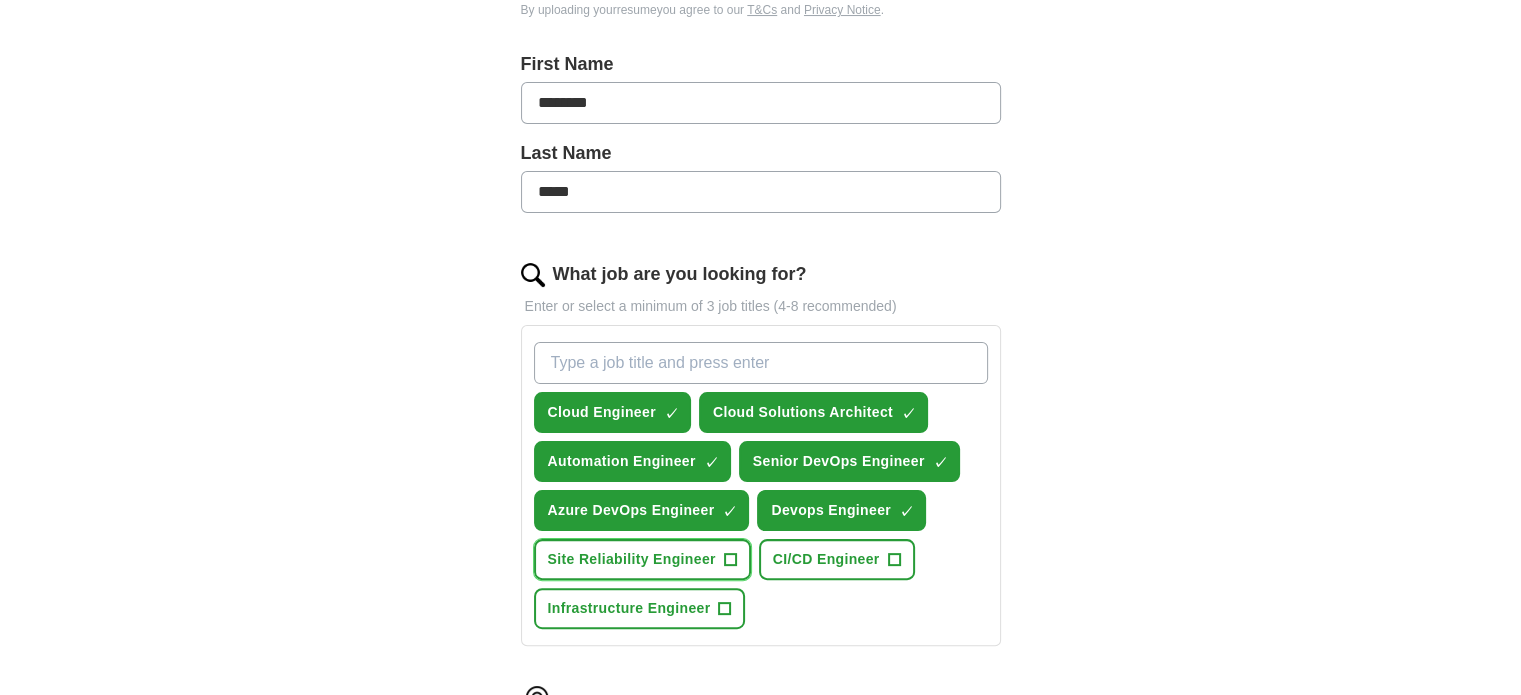 click on "Site Reliability Engineer +" at bounding box center (642, 559) 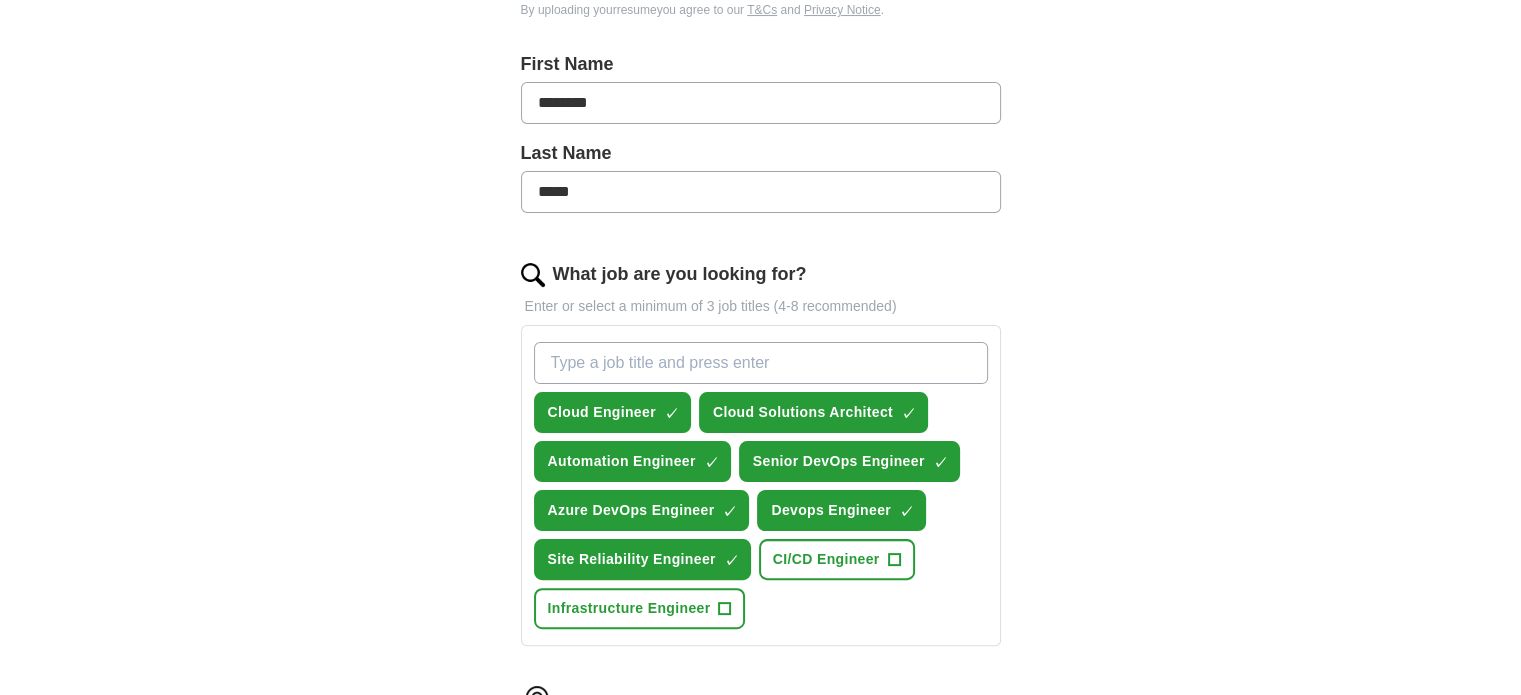 click on "+" at bounding box center (894, 560) 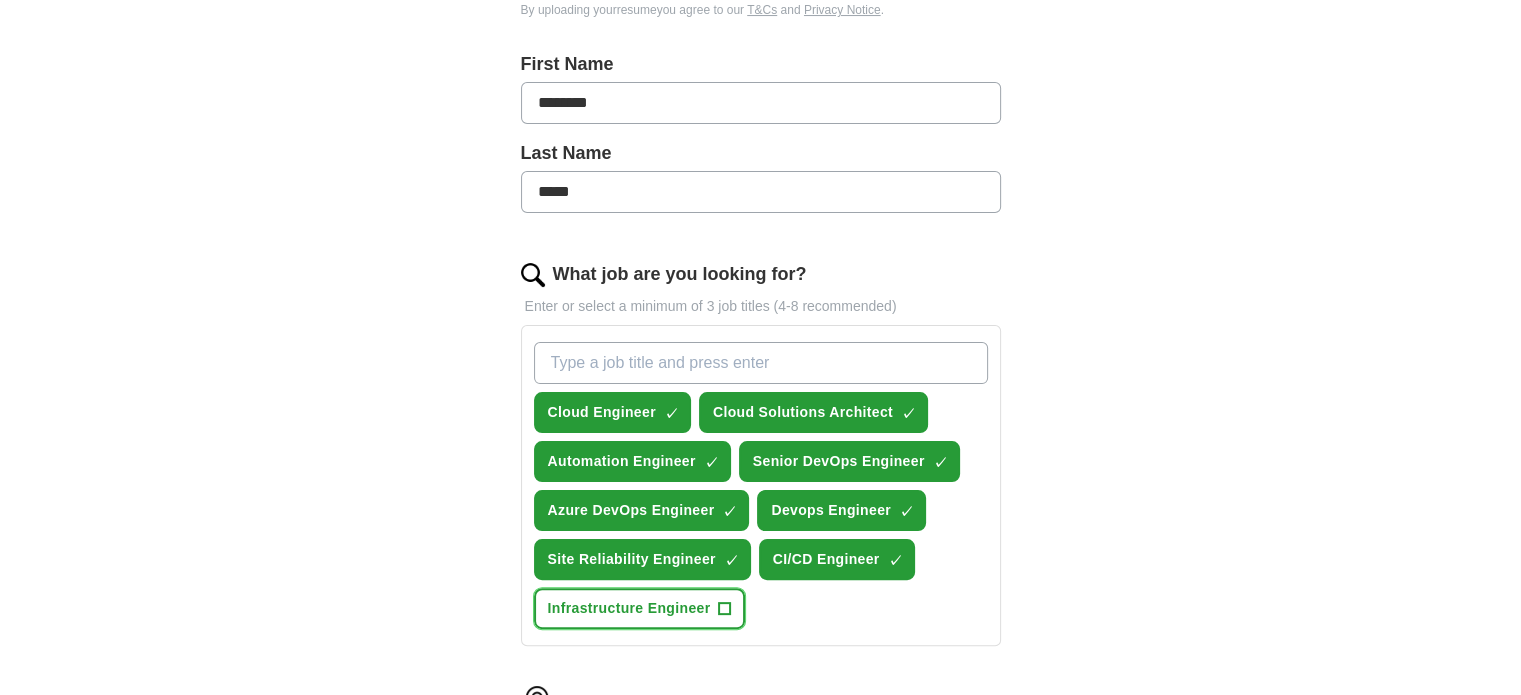 click on "Infrastructure Engineer +" at bounding box center (640, 608) 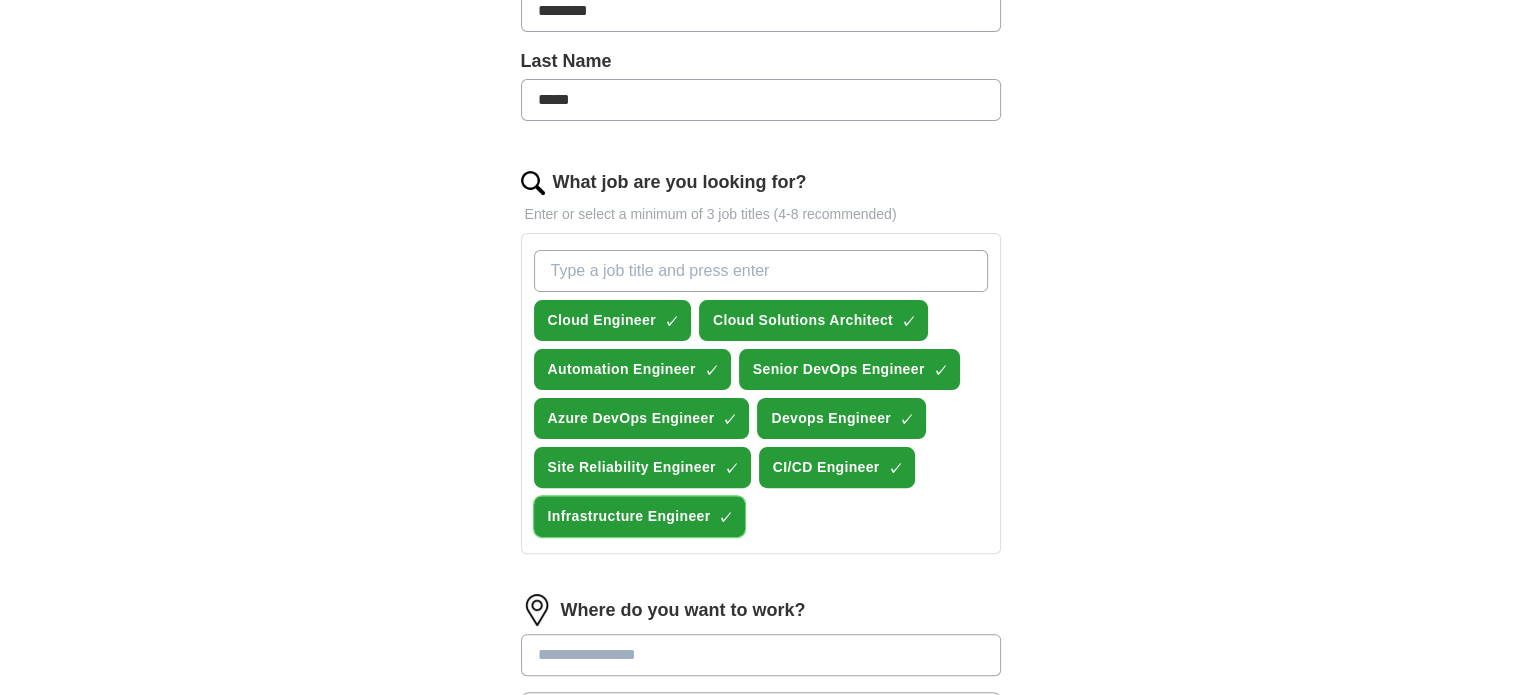 scroll, scrollTop: 510, scrollLeft: 0, axis: vertical 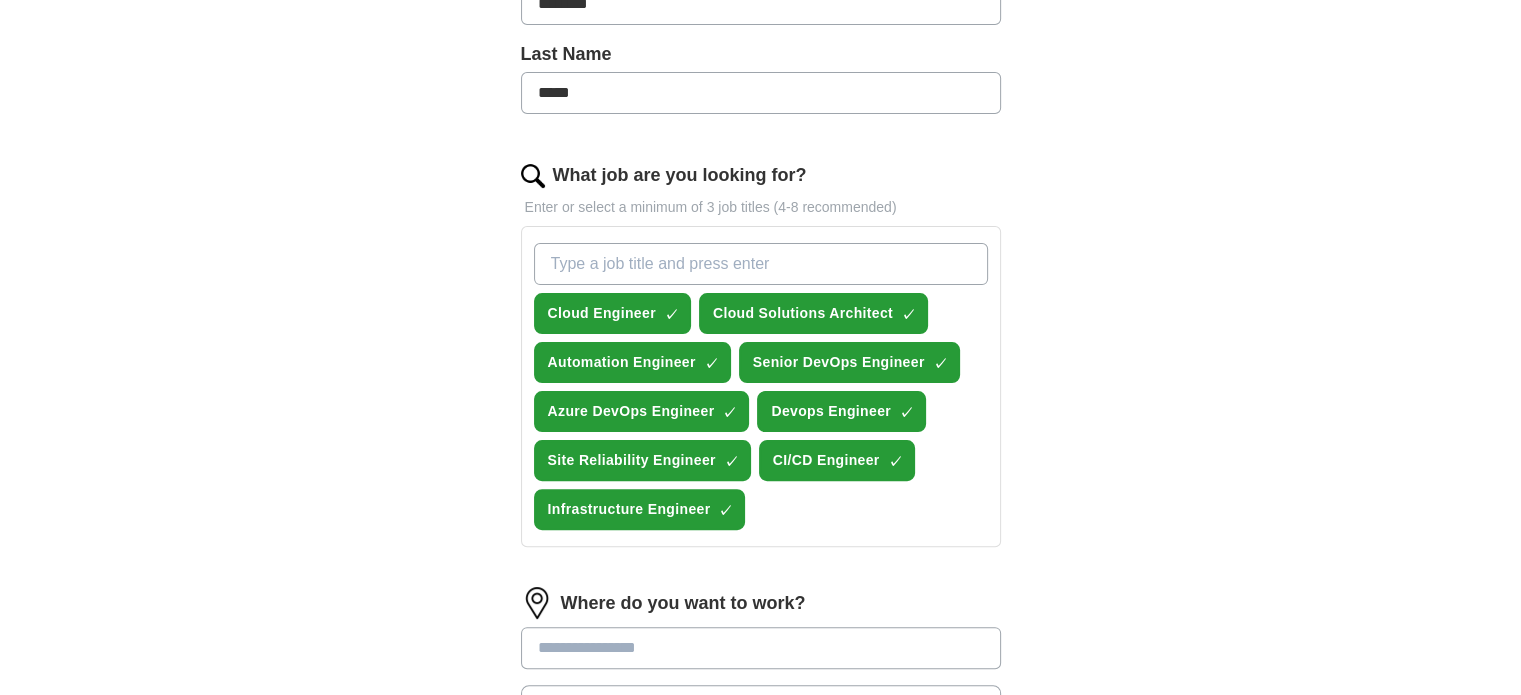 click on "What job are you looking for?" at bounding box center [761, 264] 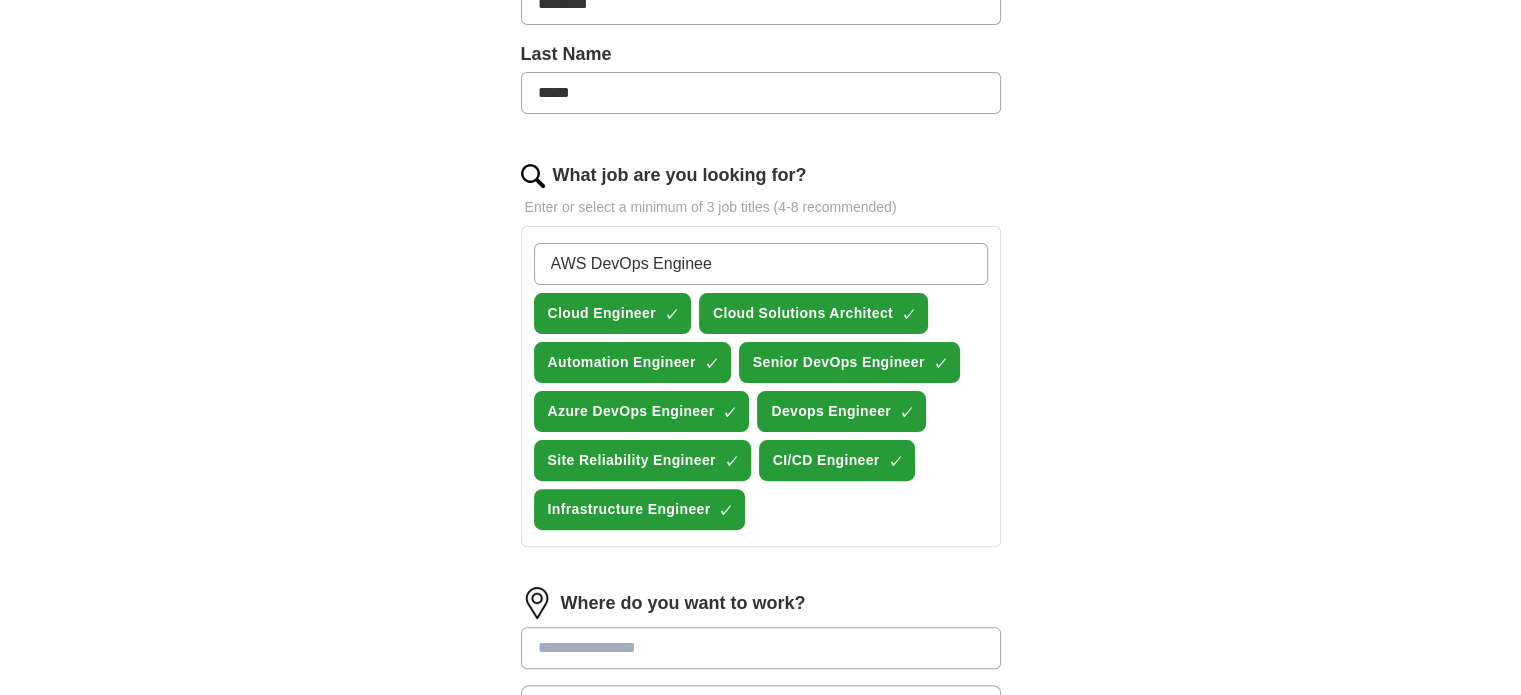type on "AWS DevOps Engineer" 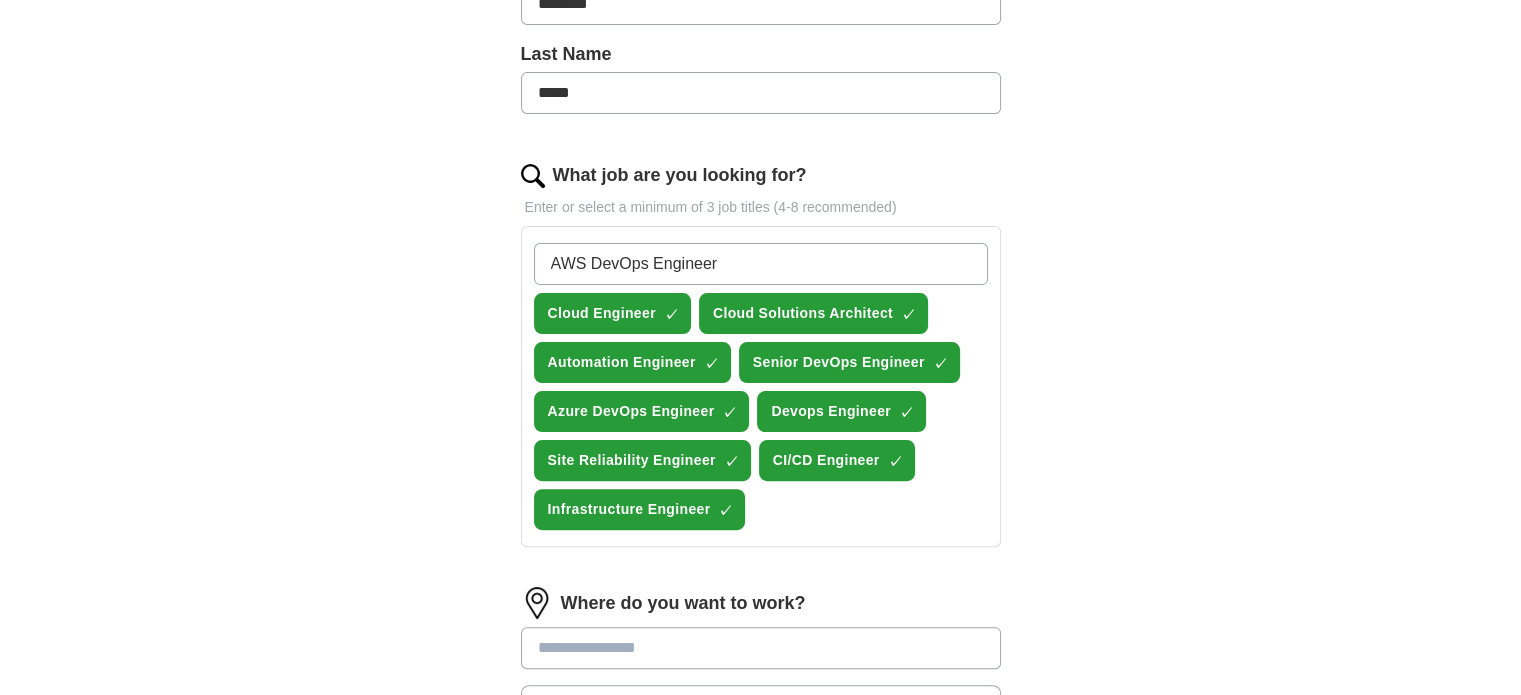 type 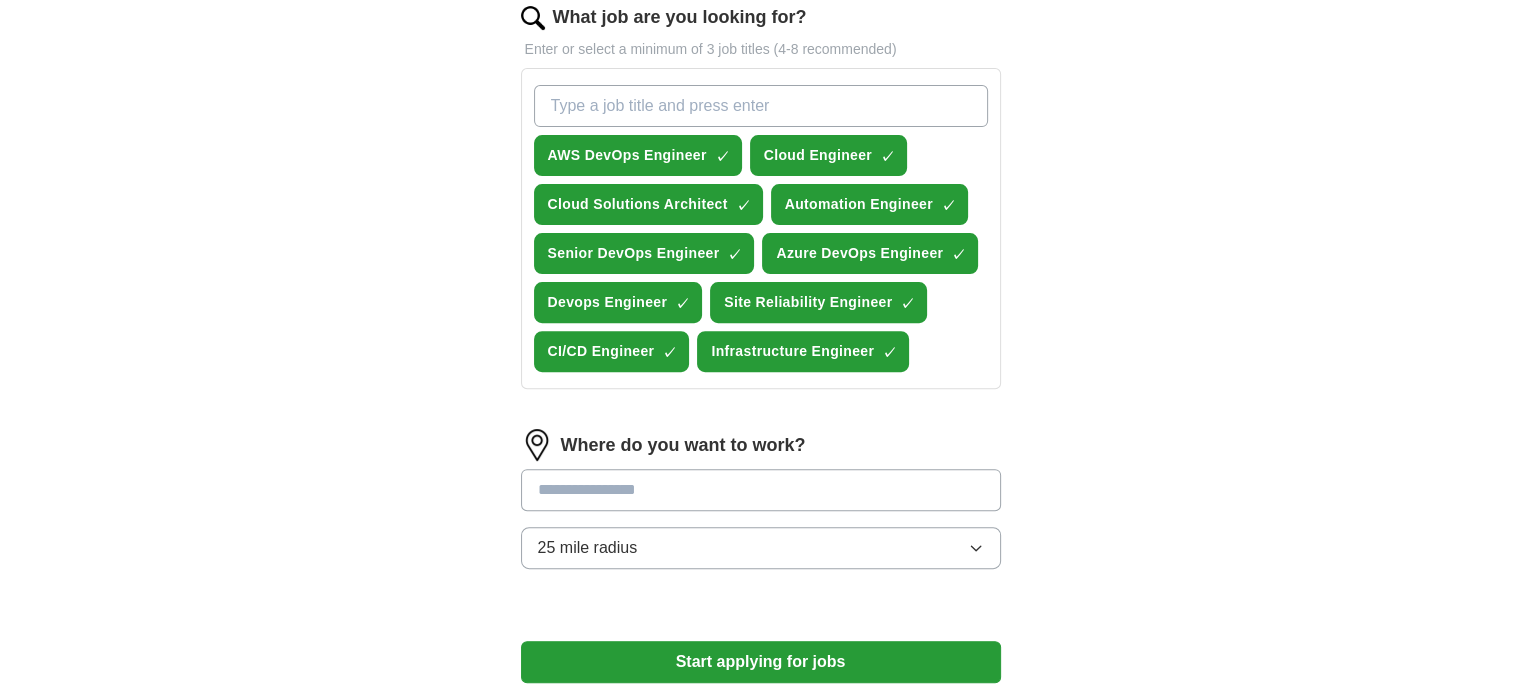 scroll, scrollTop: 708, scrollLeft: 0, axis: vertical 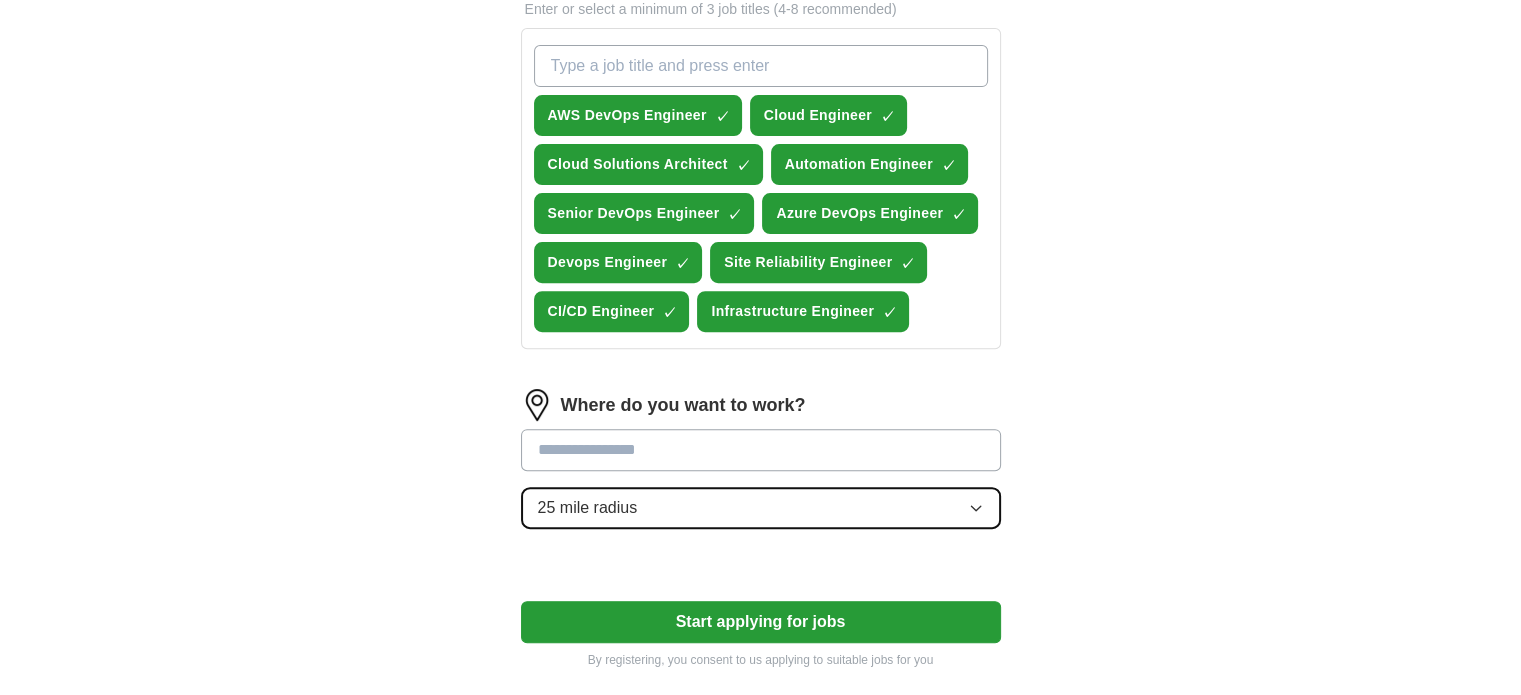 click on "25 mile radius" at bounding box center (761, 508) 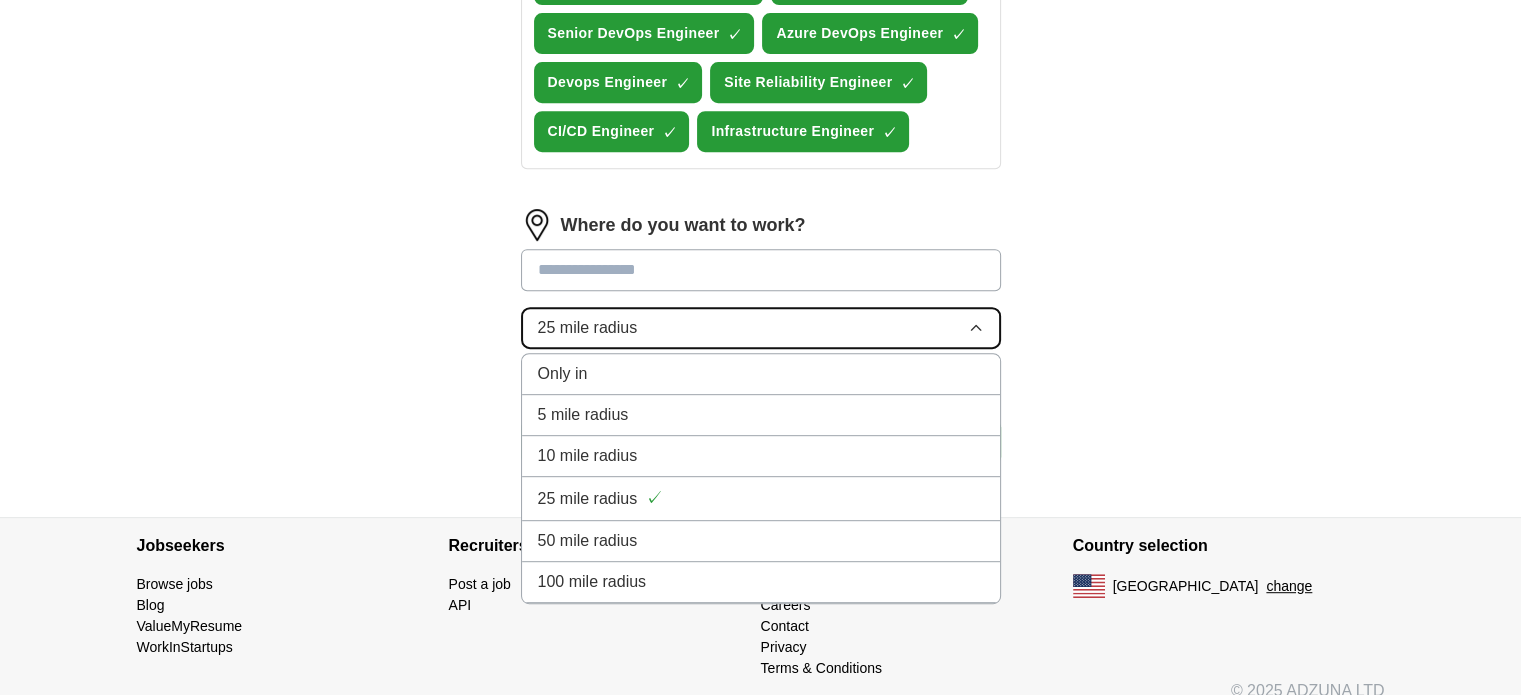 scroll, scrollTop: 888, scrollLeft: 0, axis: vertical 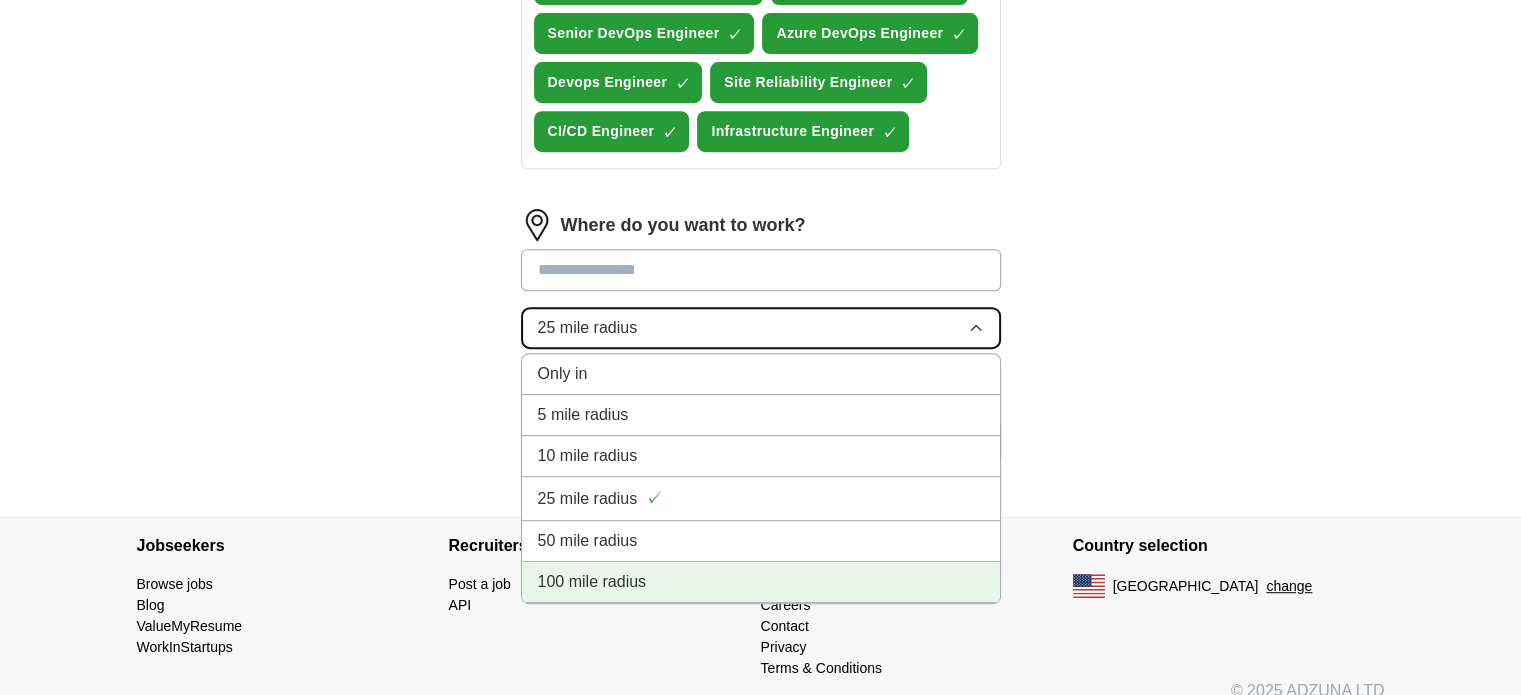 click on "100 mile radius" at bounding box center (761, 582) 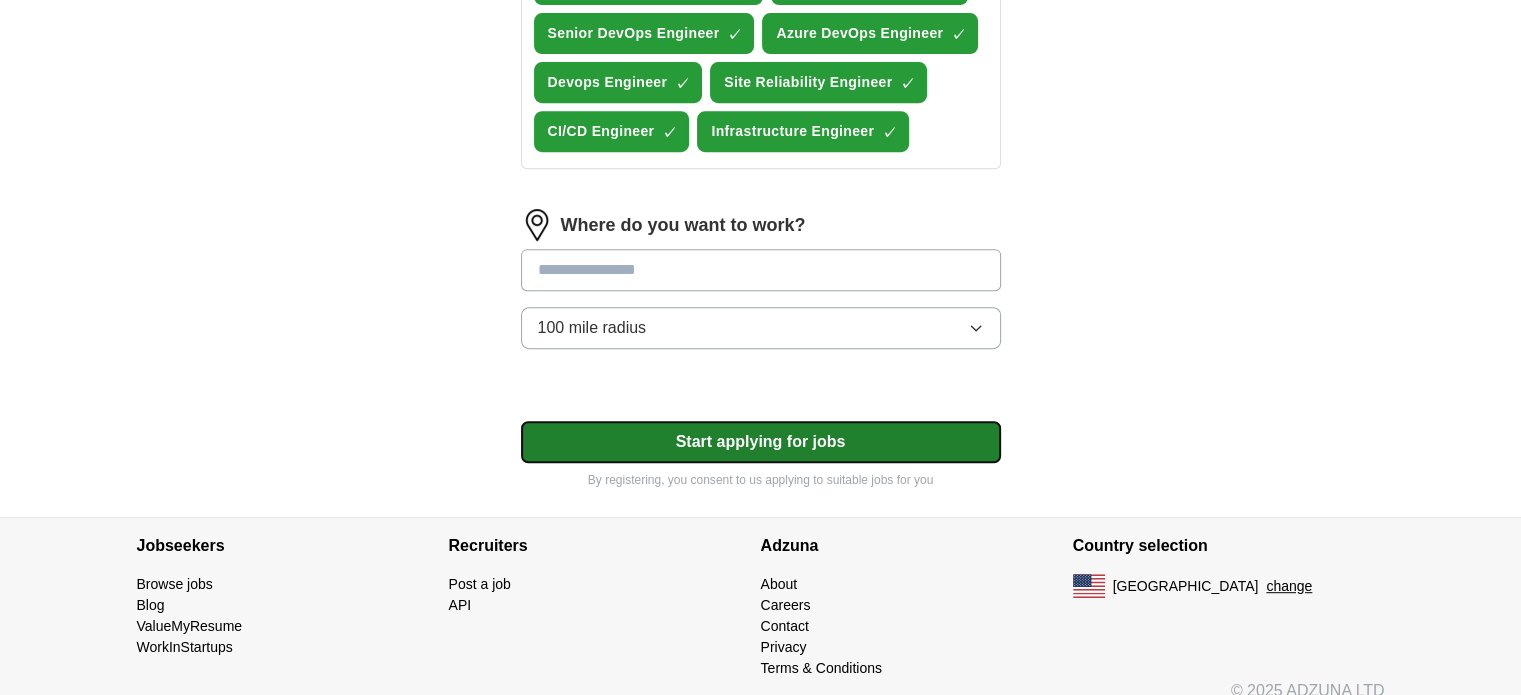 click on "Start applying for jobs" at bounding box center [761, 442] 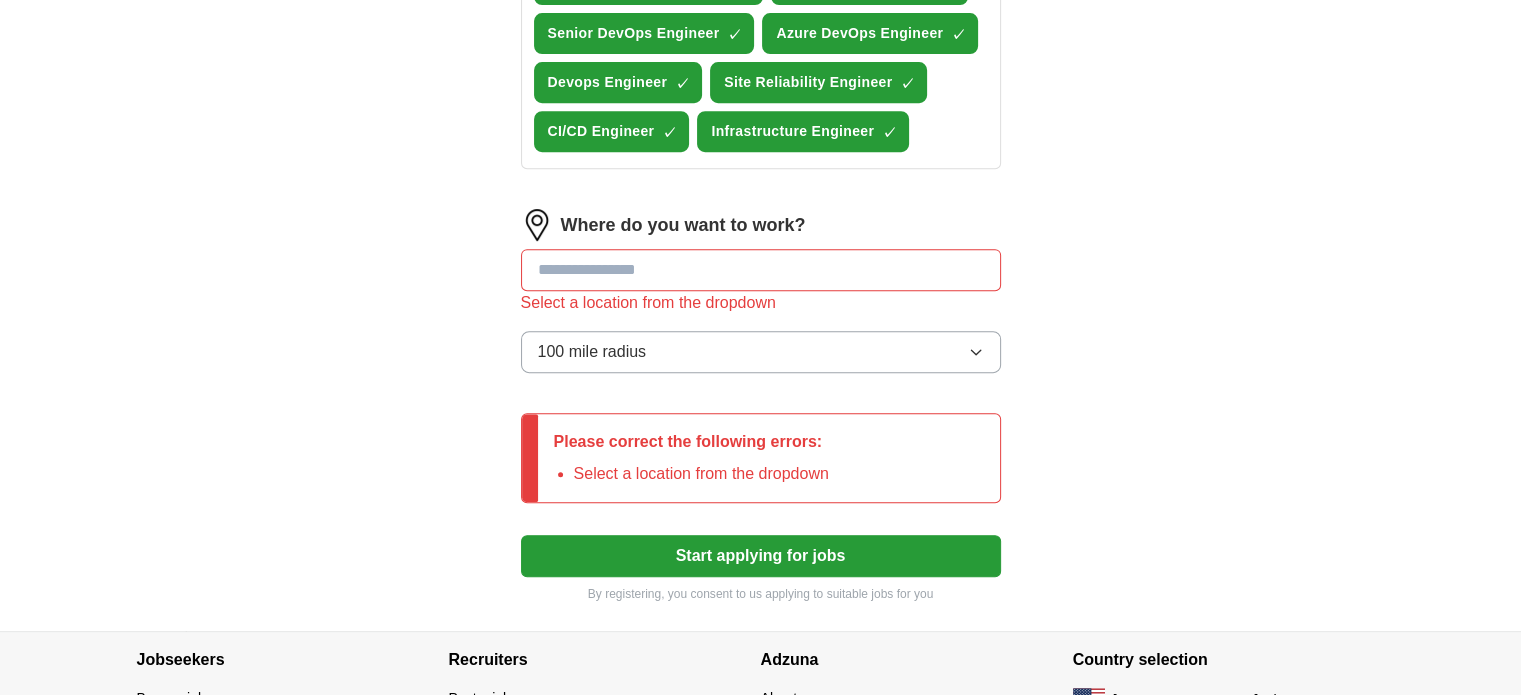 click at bounding box center (761, 270) 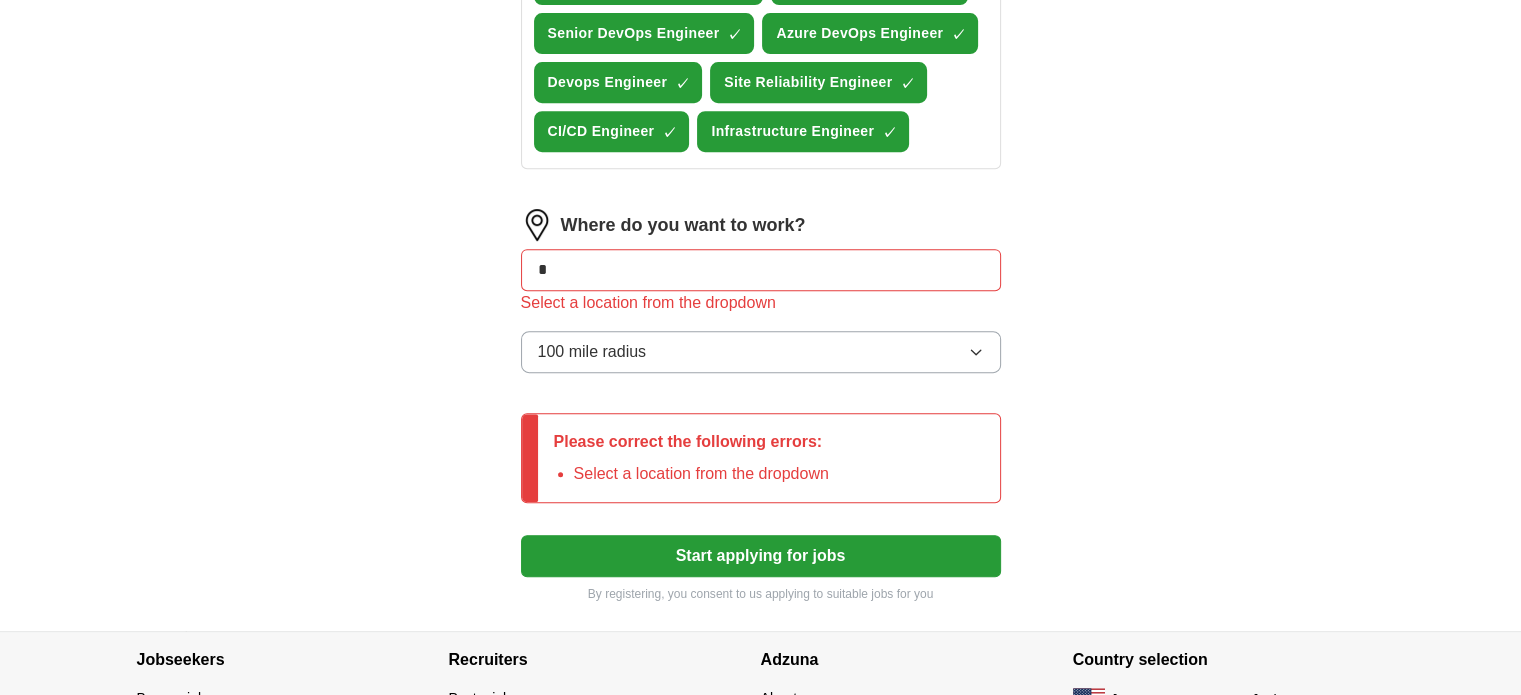 type on "*" 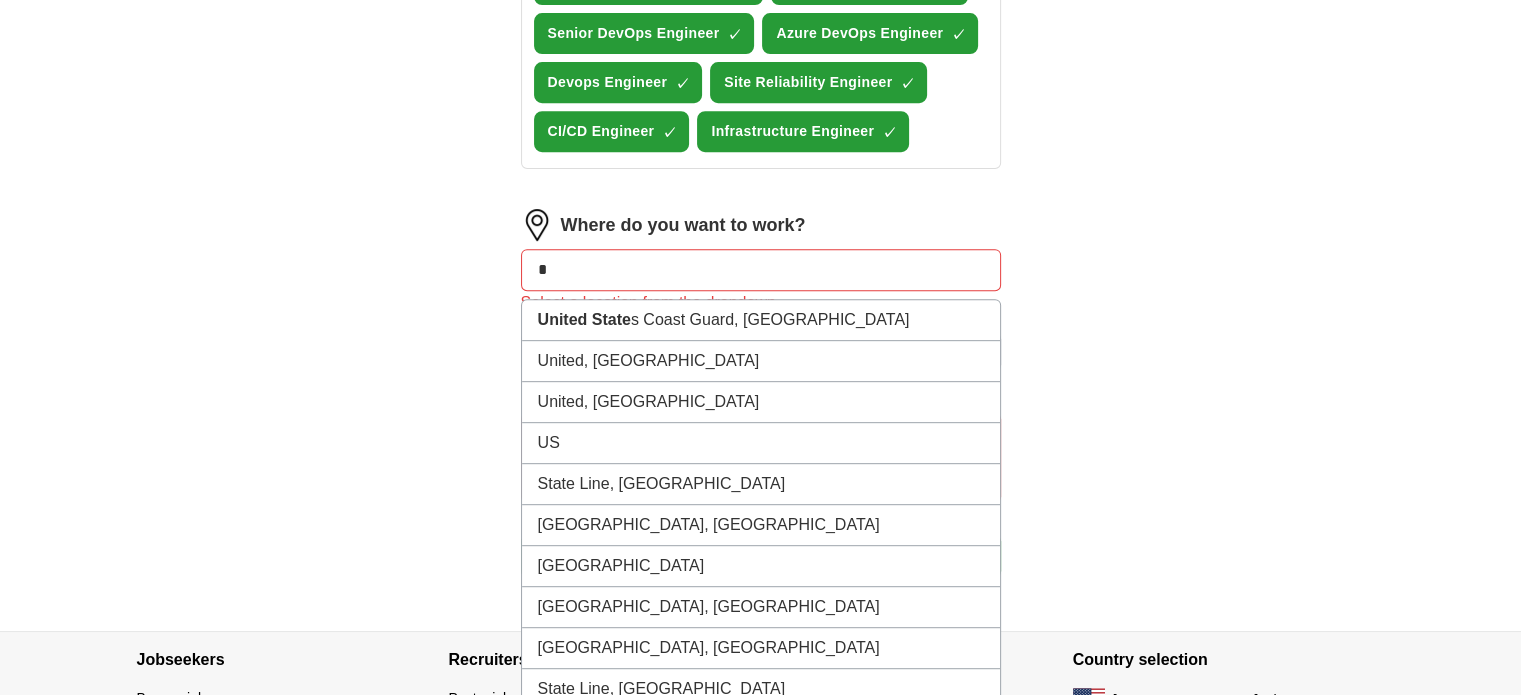 type on "*" 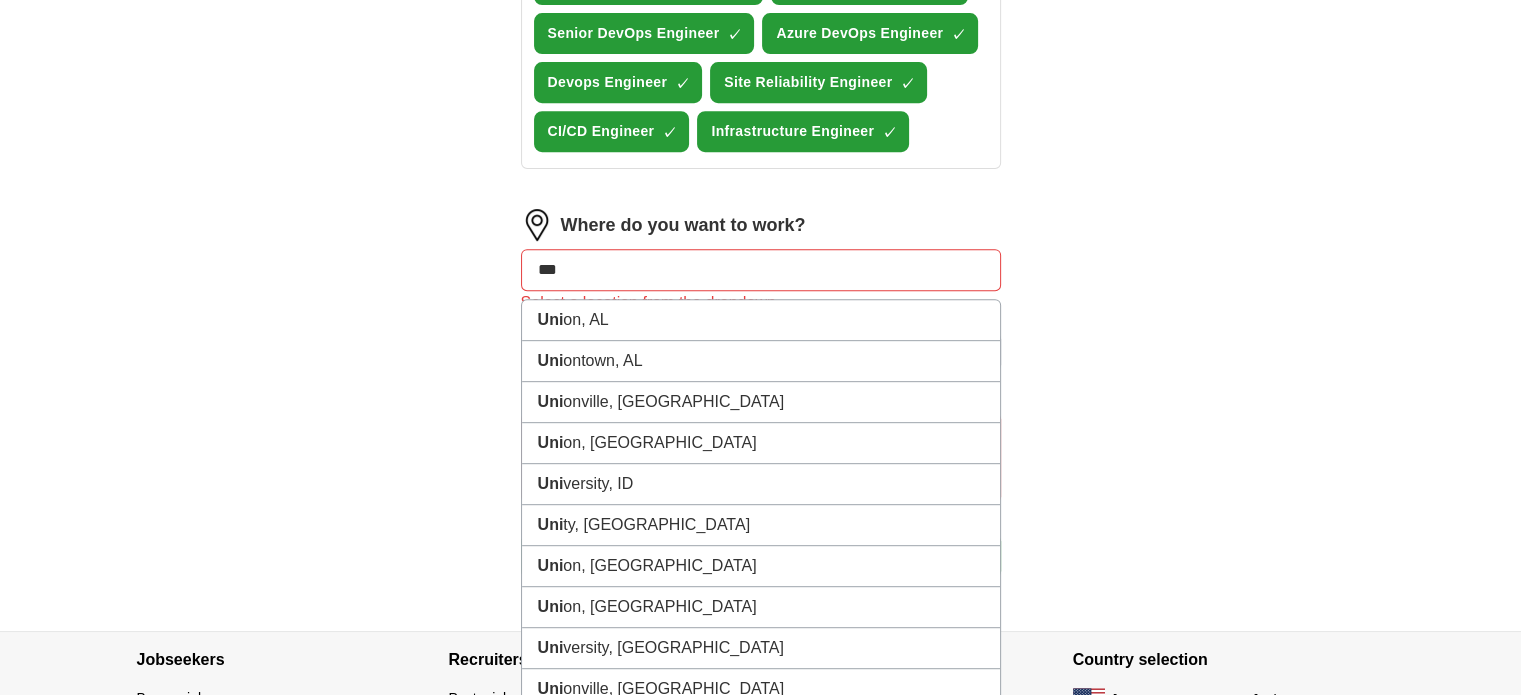 type on "****" 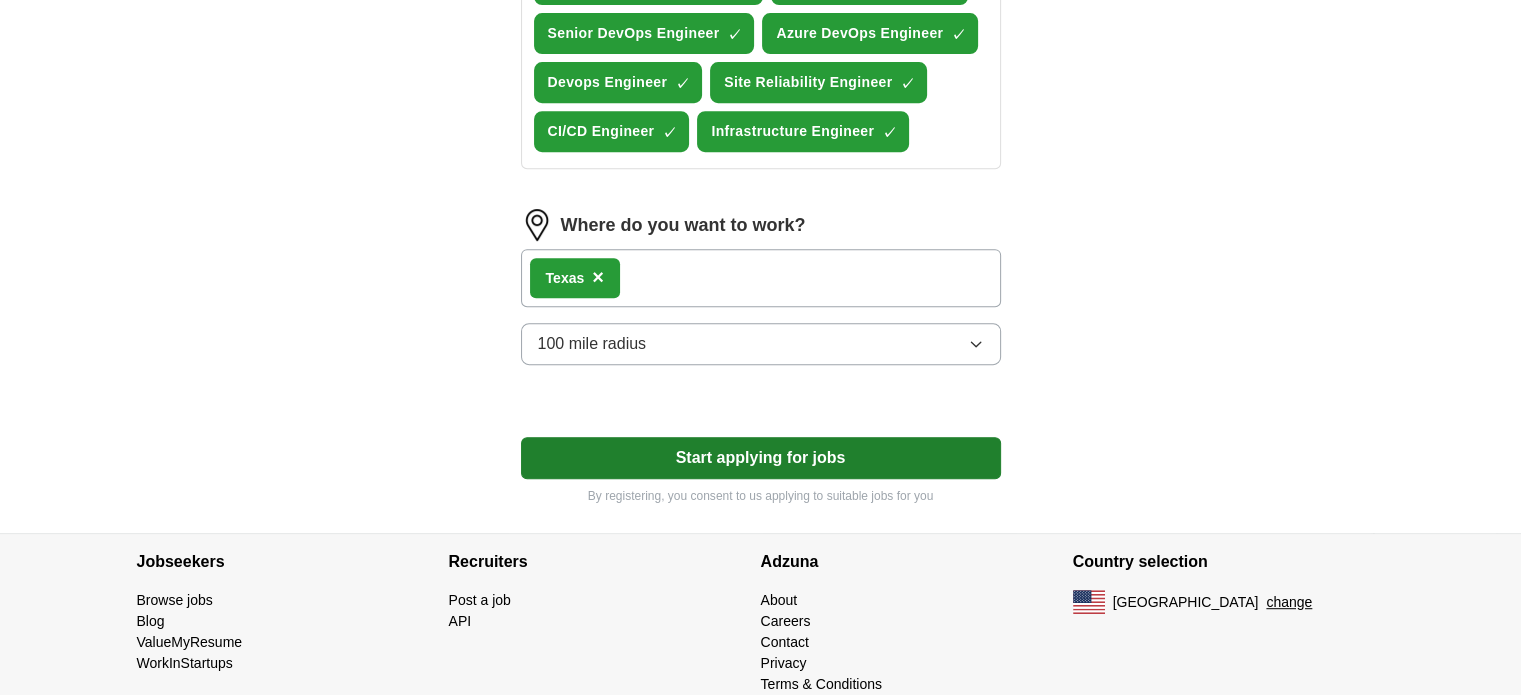 click on "Start applying for jobs" at bounding box center [761, 458] 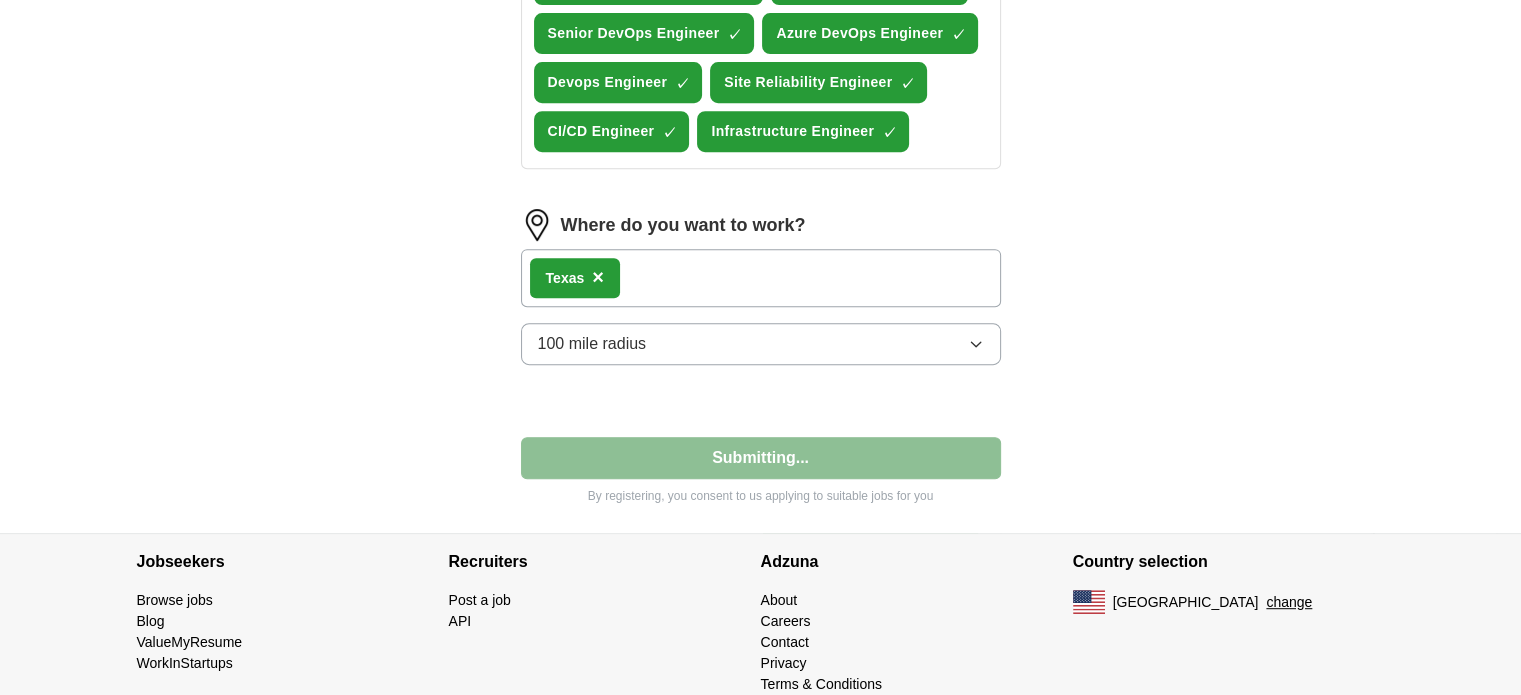 select on "**" 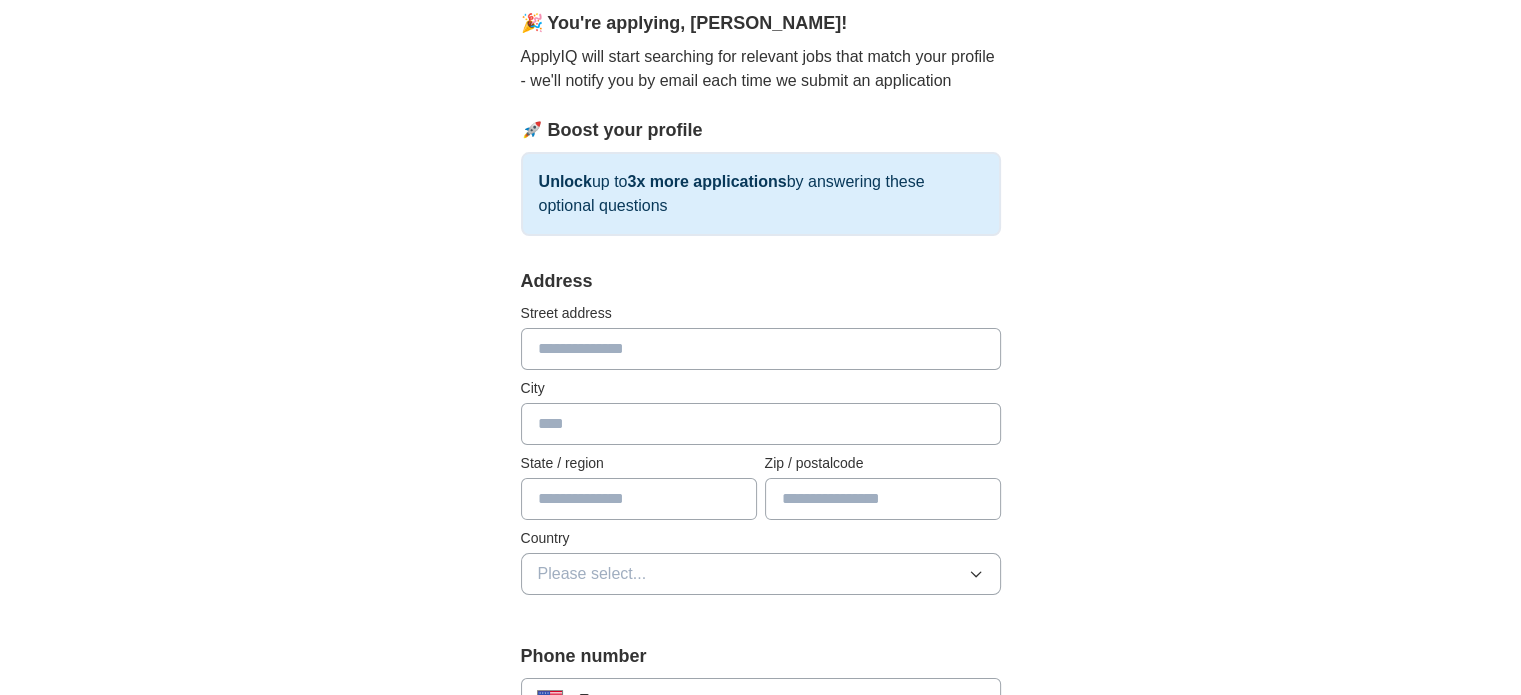 scroll, scrollTop: 185, scrollLeft: 0, axis: vertical 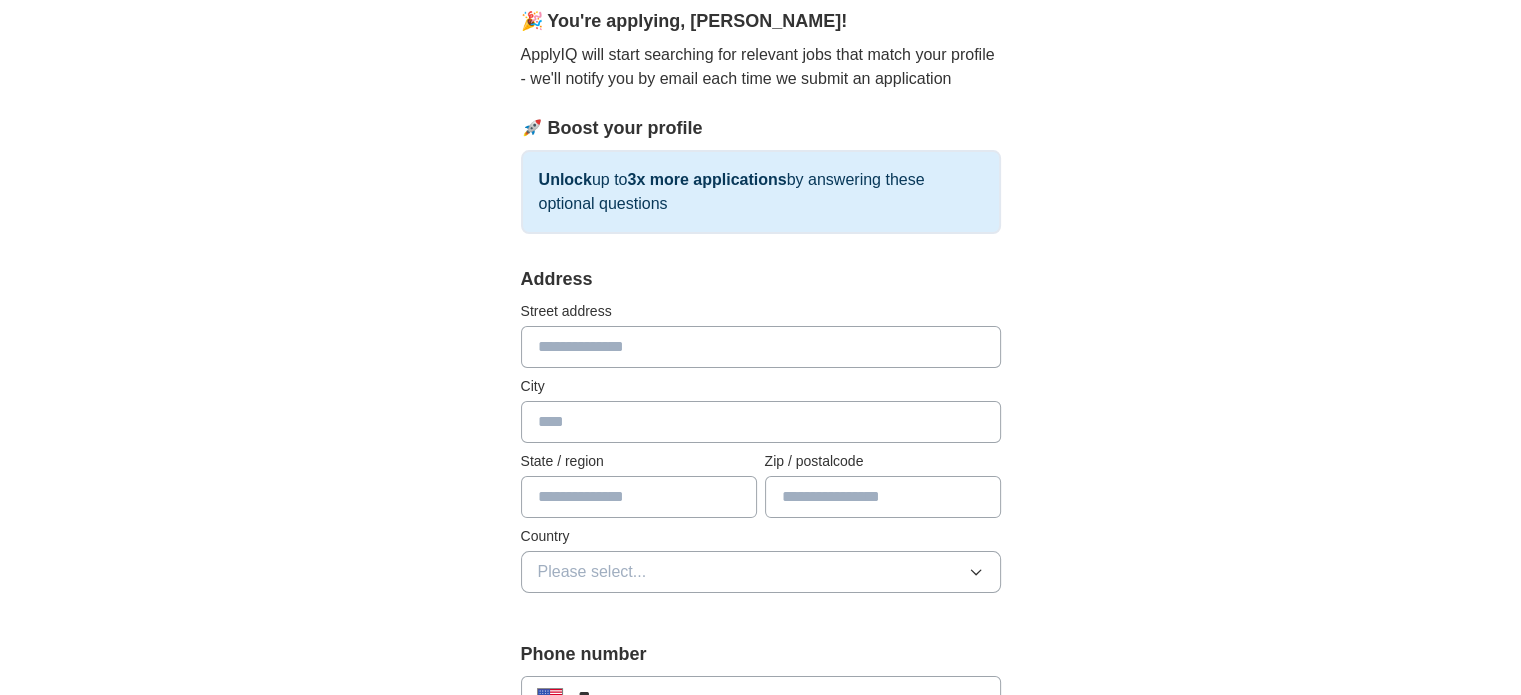 click at bounding box center [761, 347] 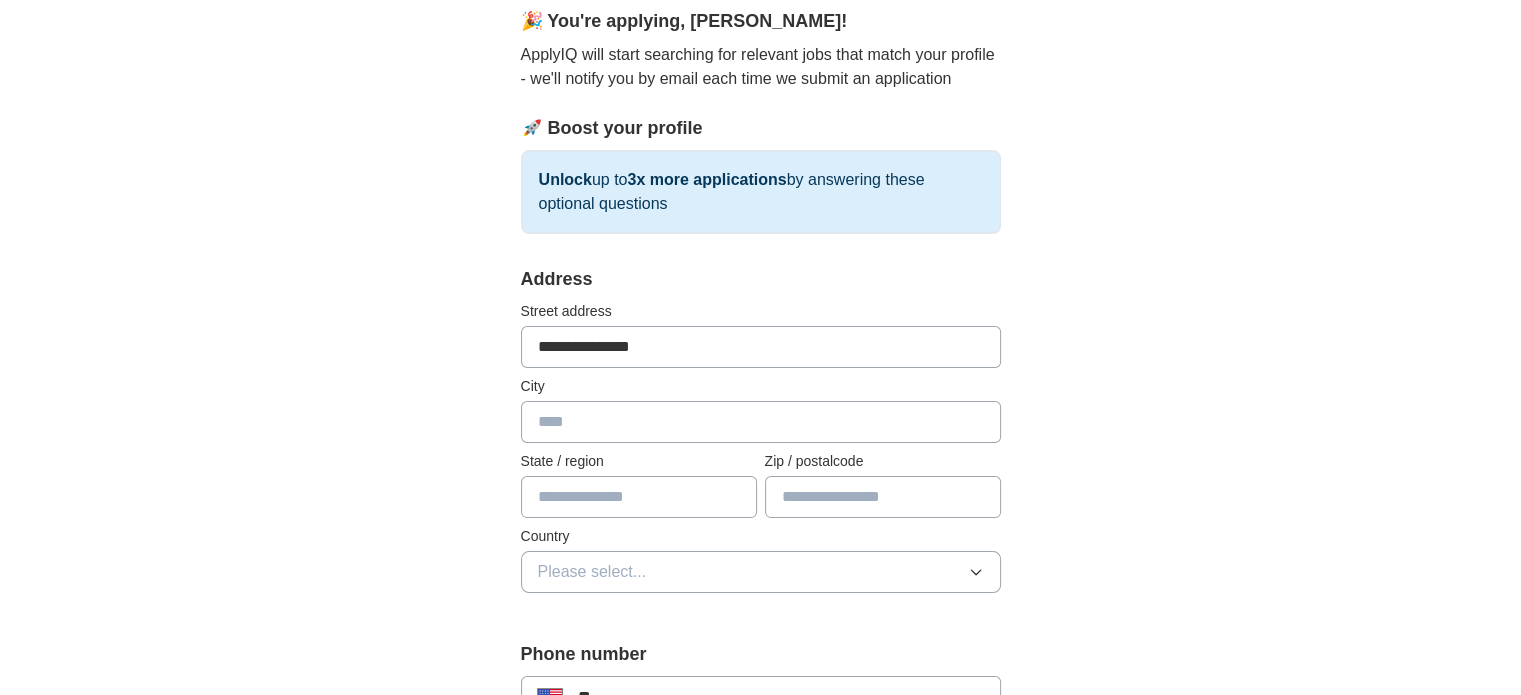 type on "**********" 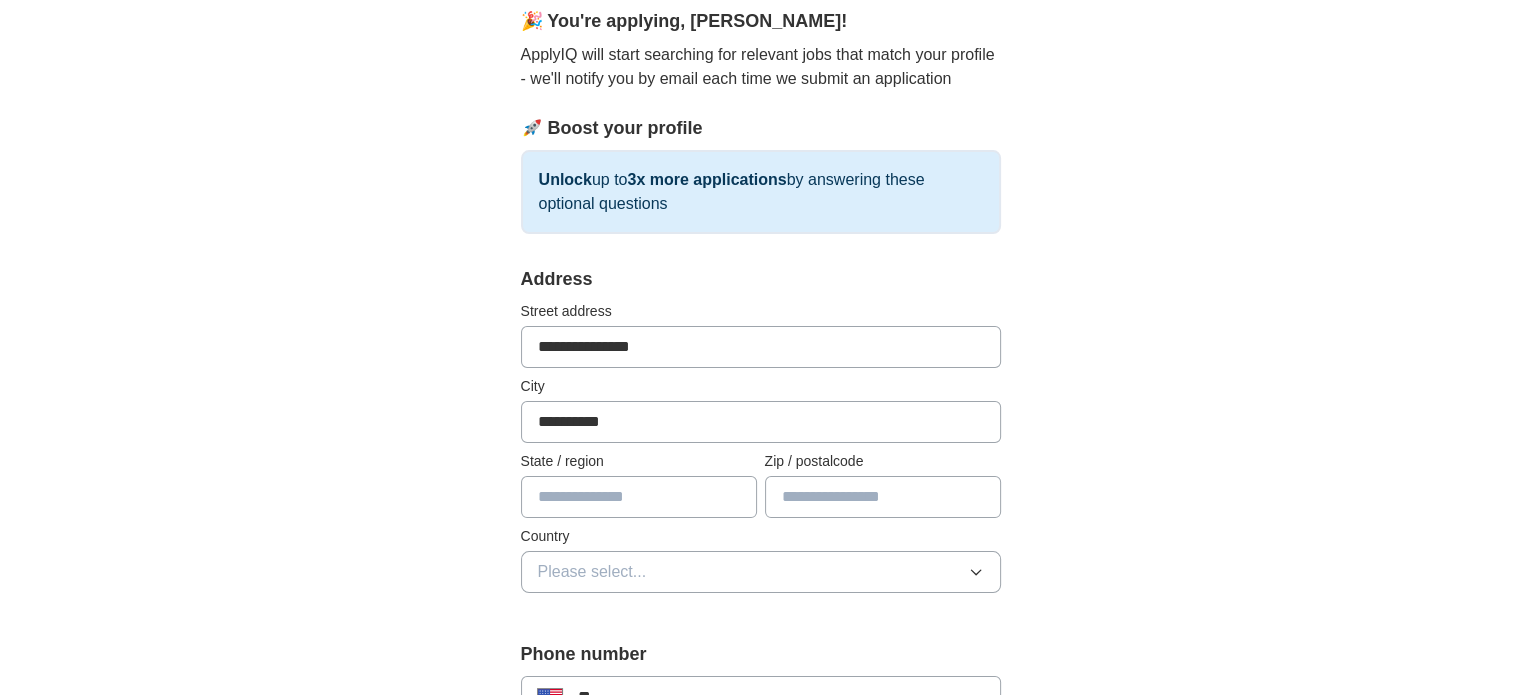type on "**" 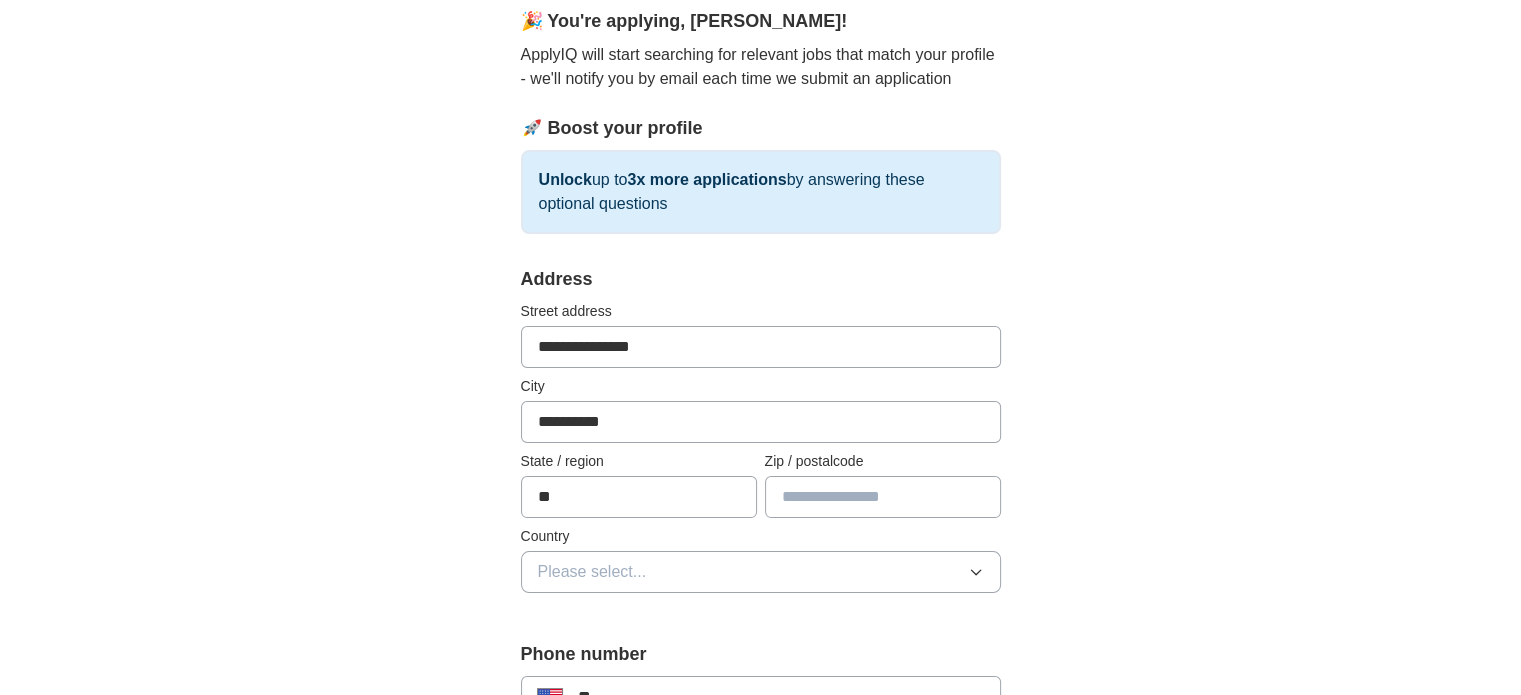 type on "*****" 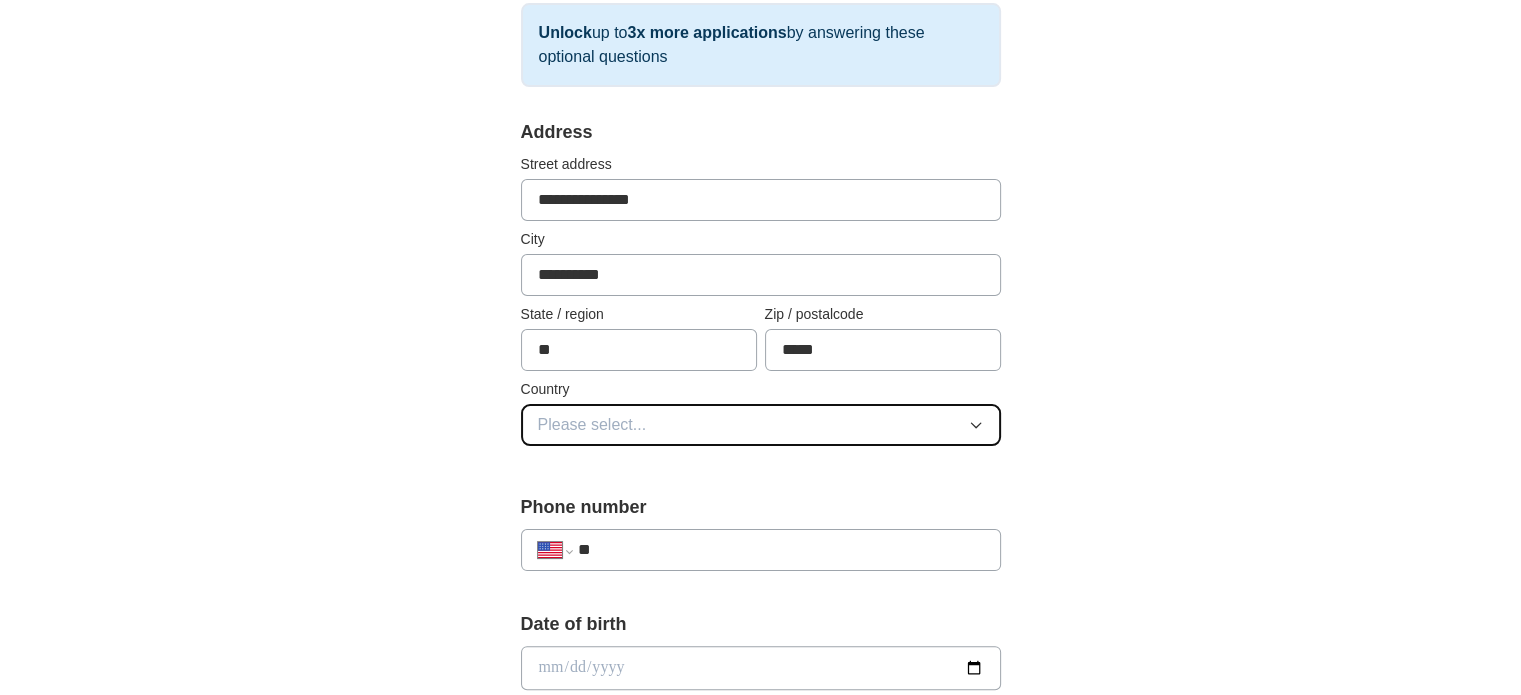 click on "Please select..." at bounding box center (761, 425) 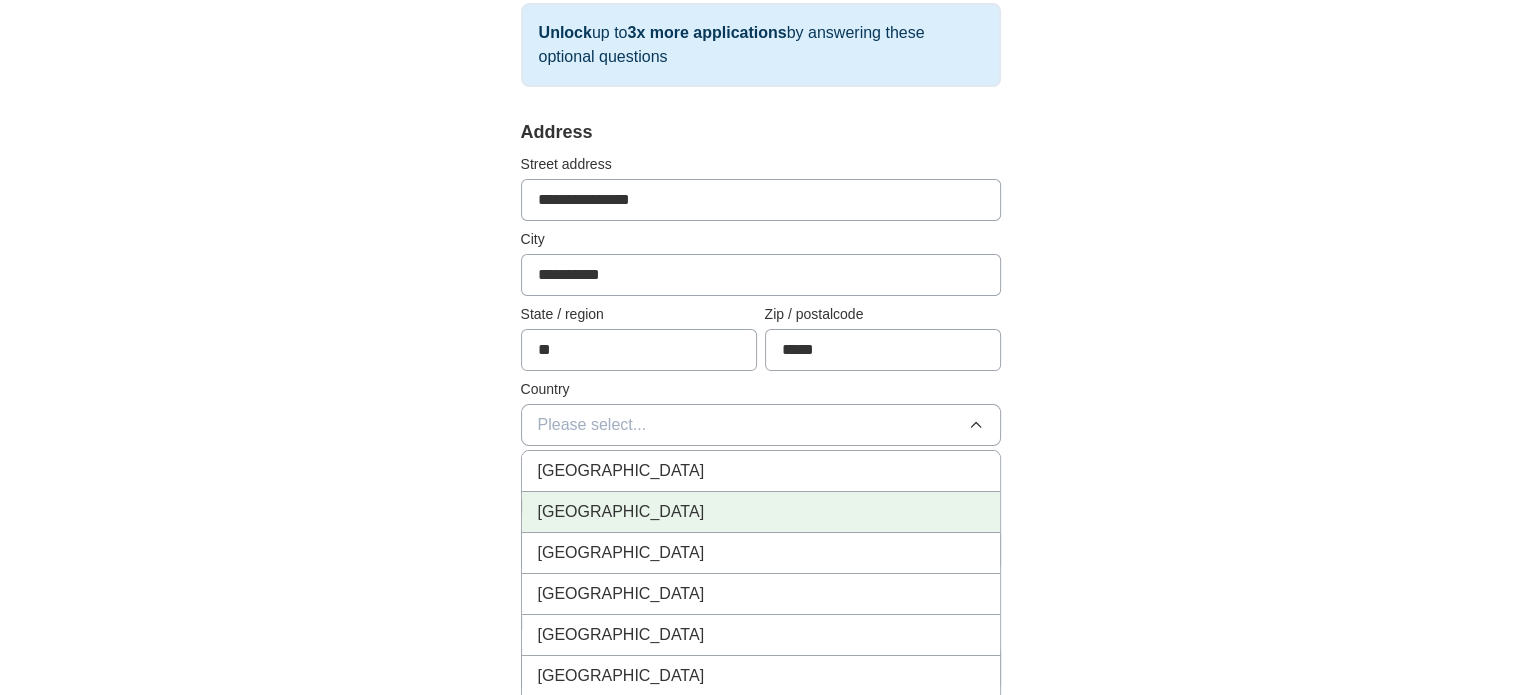 click on "[GEOGRAPHIC_DATA]" at bounding box center [761, 512] 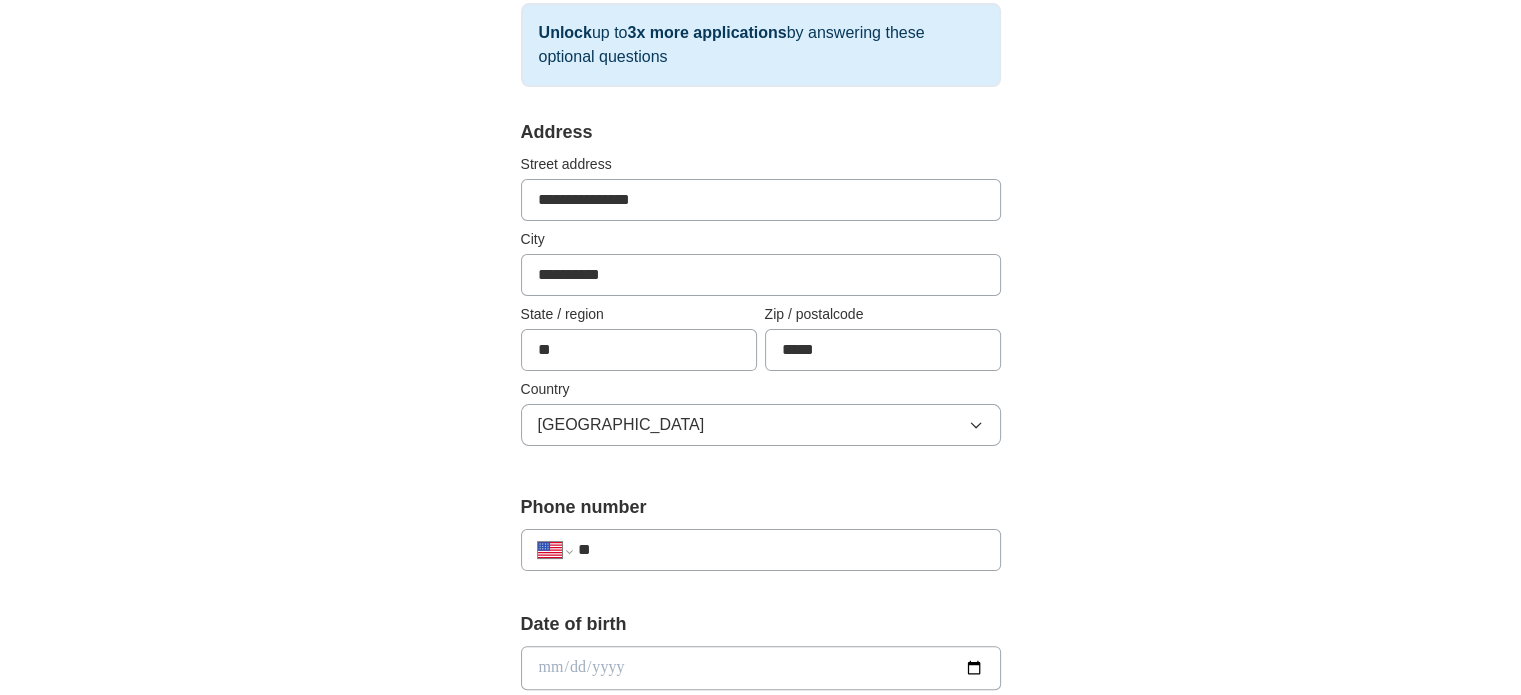 click on "**" at bounding box center [780, 550] 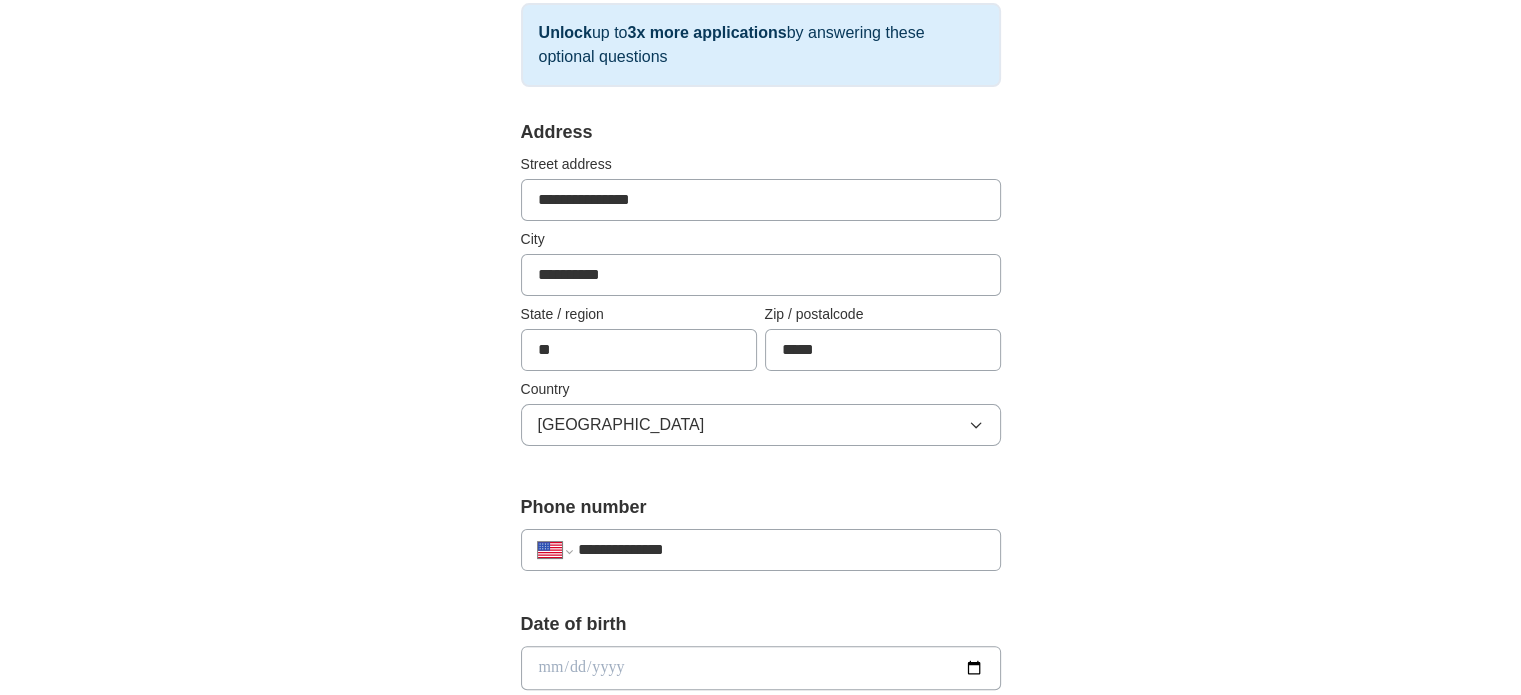 click on "**********" at bounding box center [780, 550] 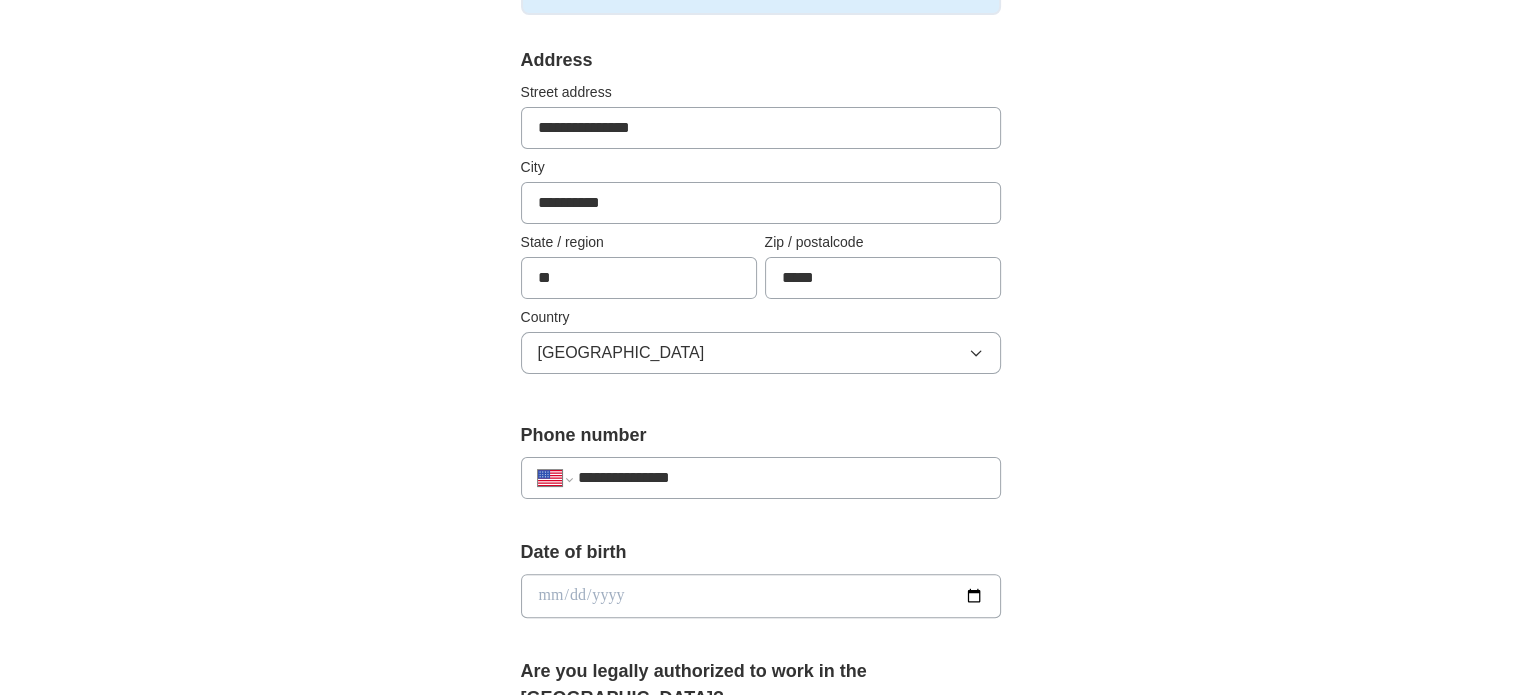 scroll, scrollTop: 501, scrollLeft: 0, axis: vertical 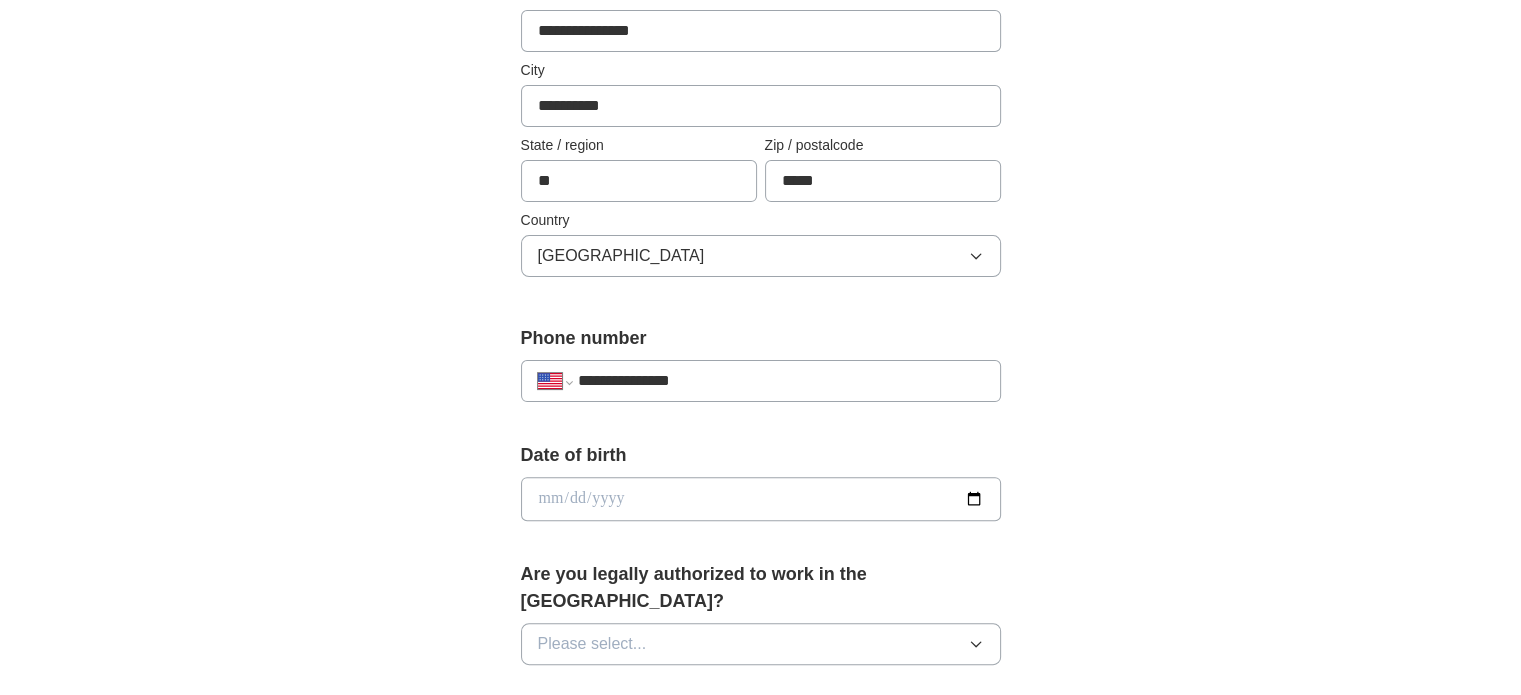 click at bounding box center (761, 499) 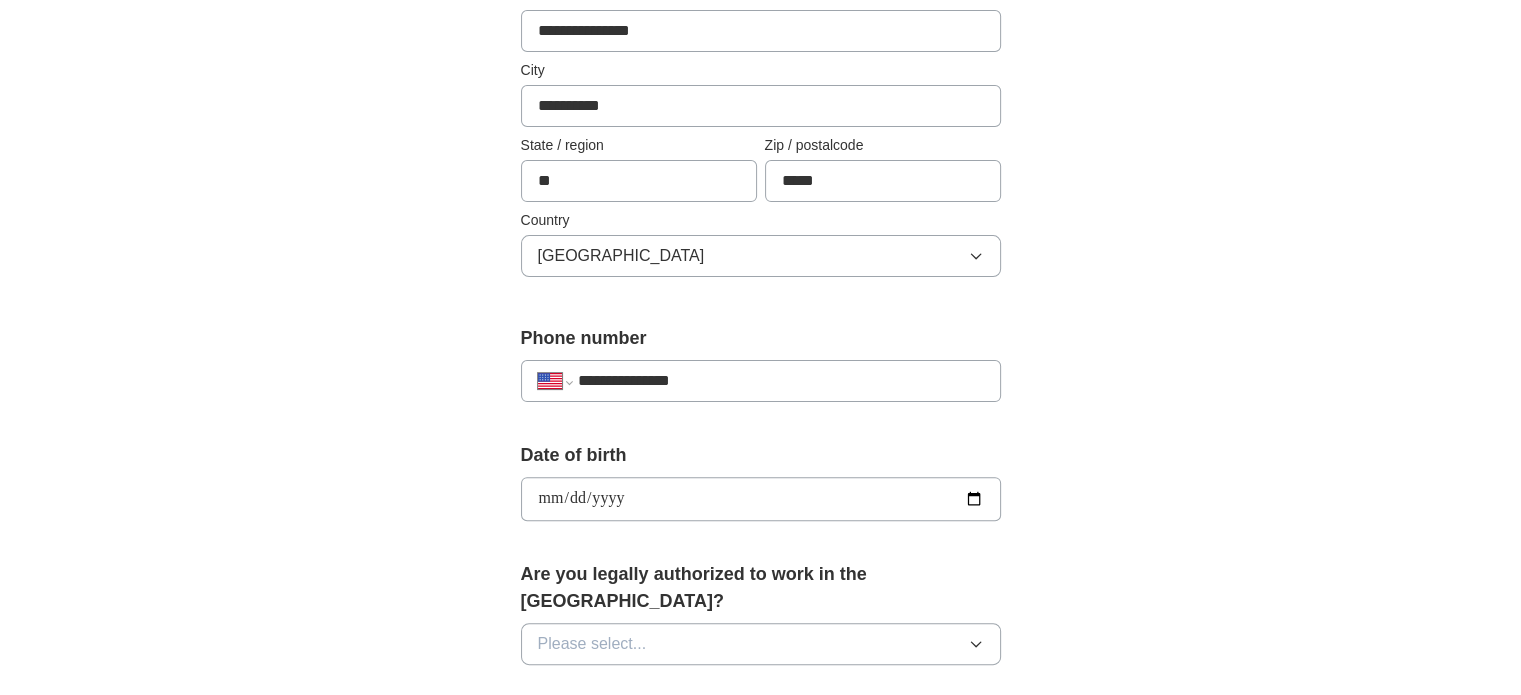 type on "**********" 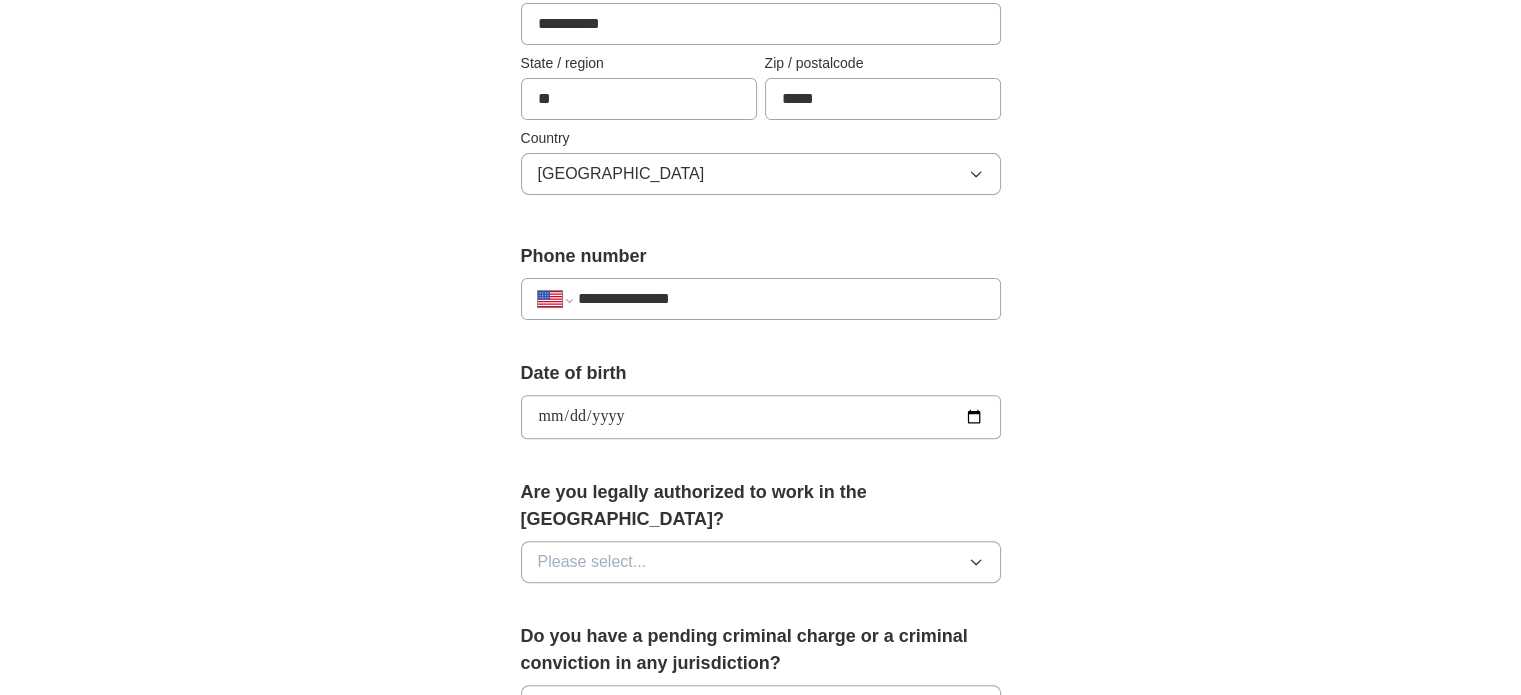 scroll, scrollTop: 642, scrollLeft: 0, axis: vertical 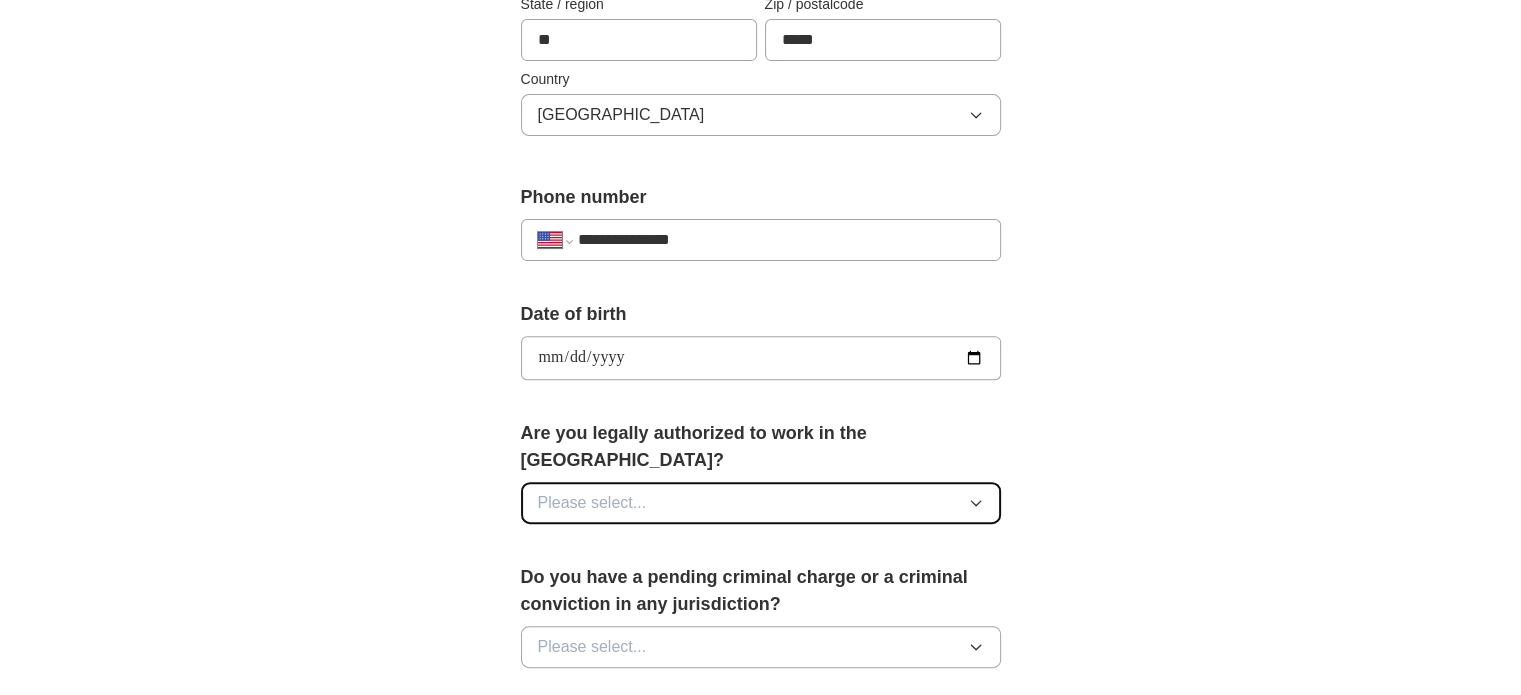 click on "Please select..." at bounding box center (761, 503) 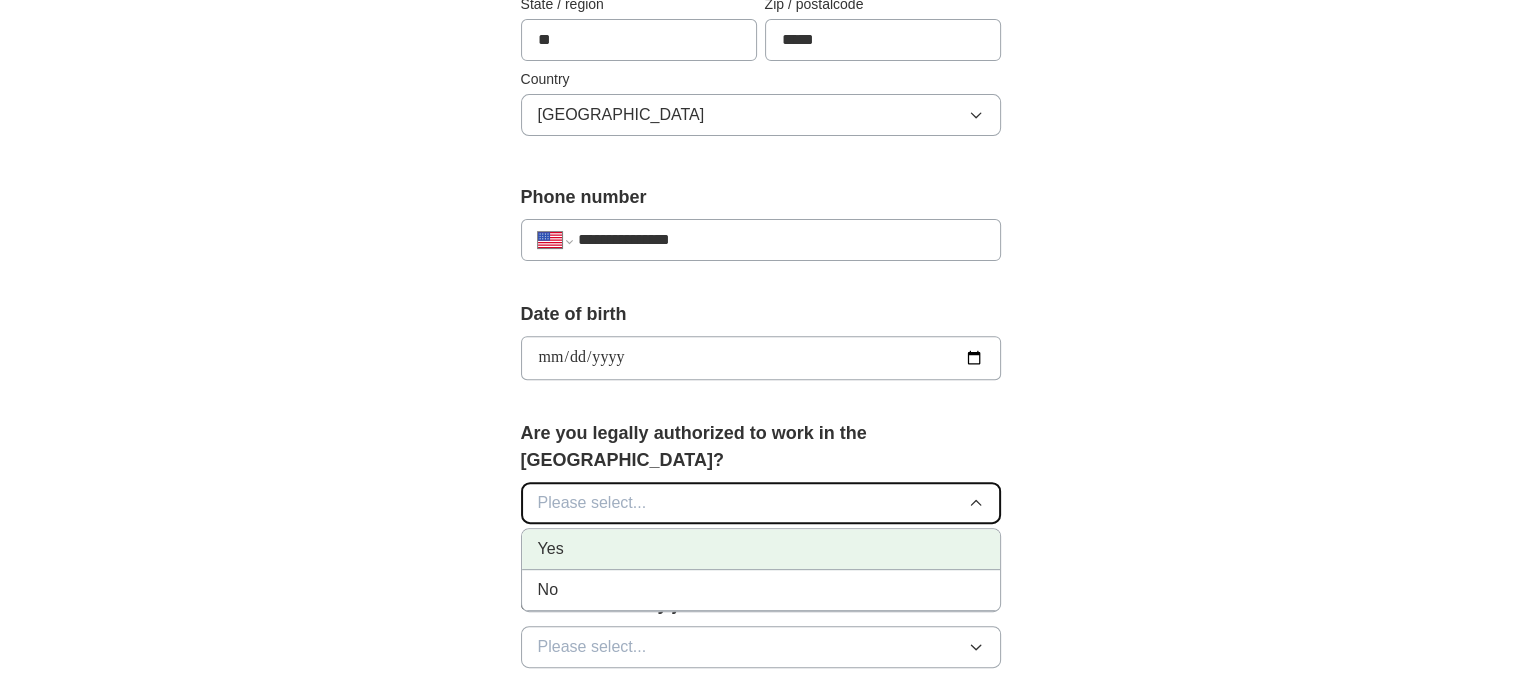 click on "Yes" at bounding box center (761, 549) 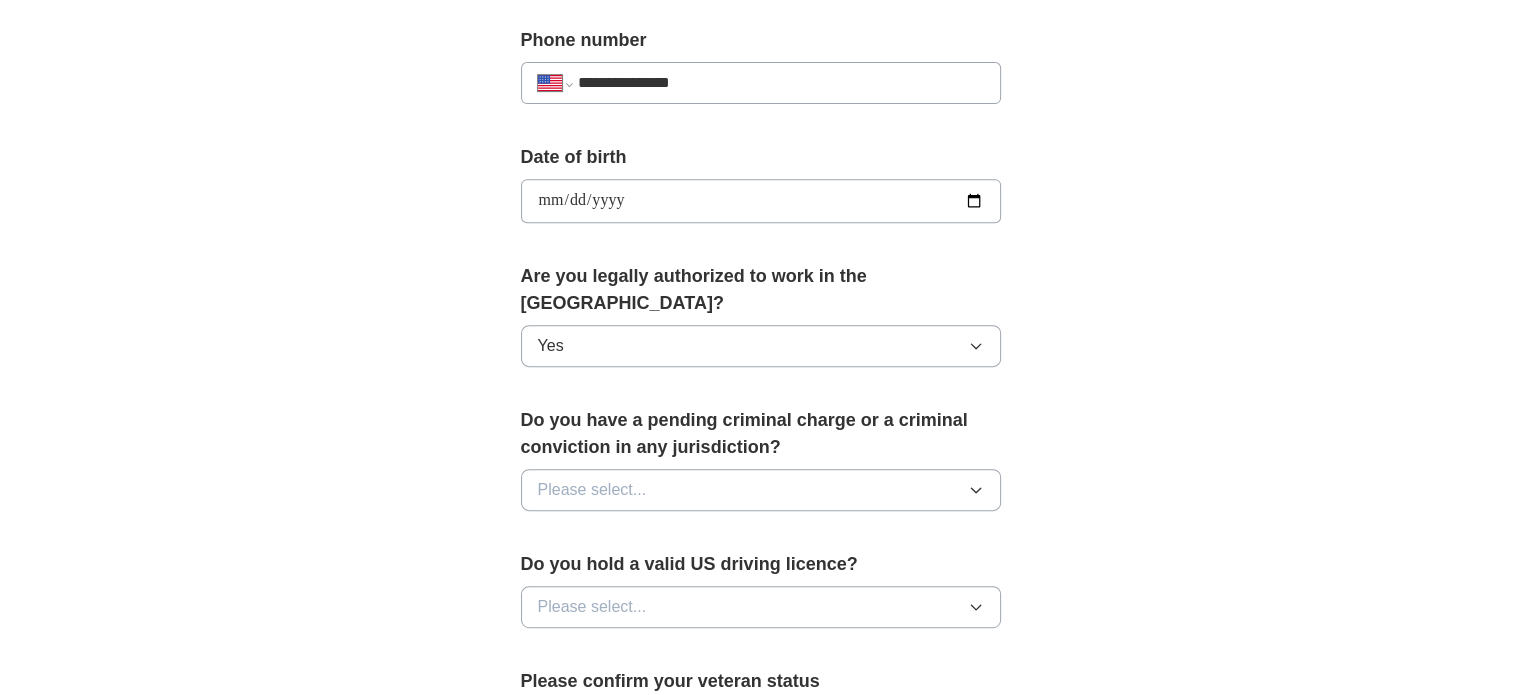 scroll, scrollTop: 804, scrollLeft: 0, axis: vertical 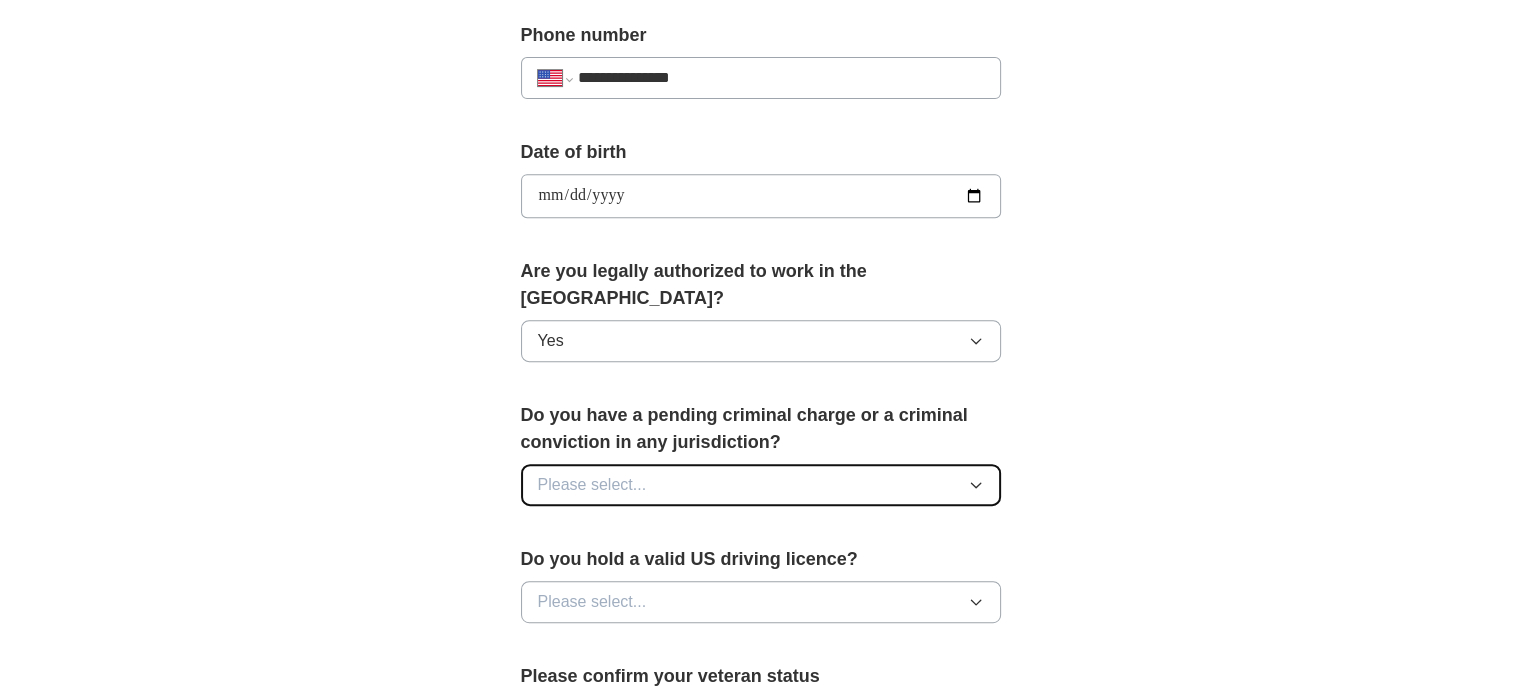 click on "Please select..." at bounding box center (761, 485) 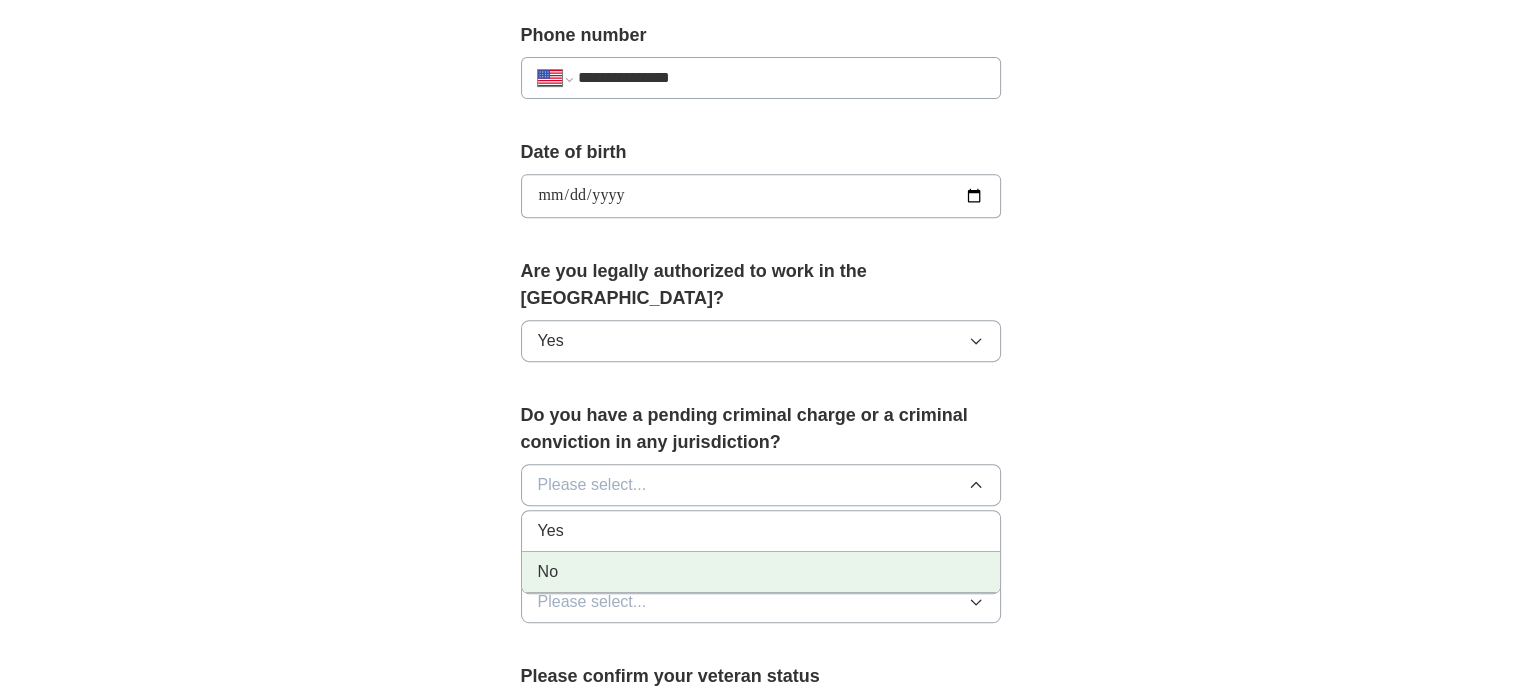 click on "No" at bounding box center [761, 572] 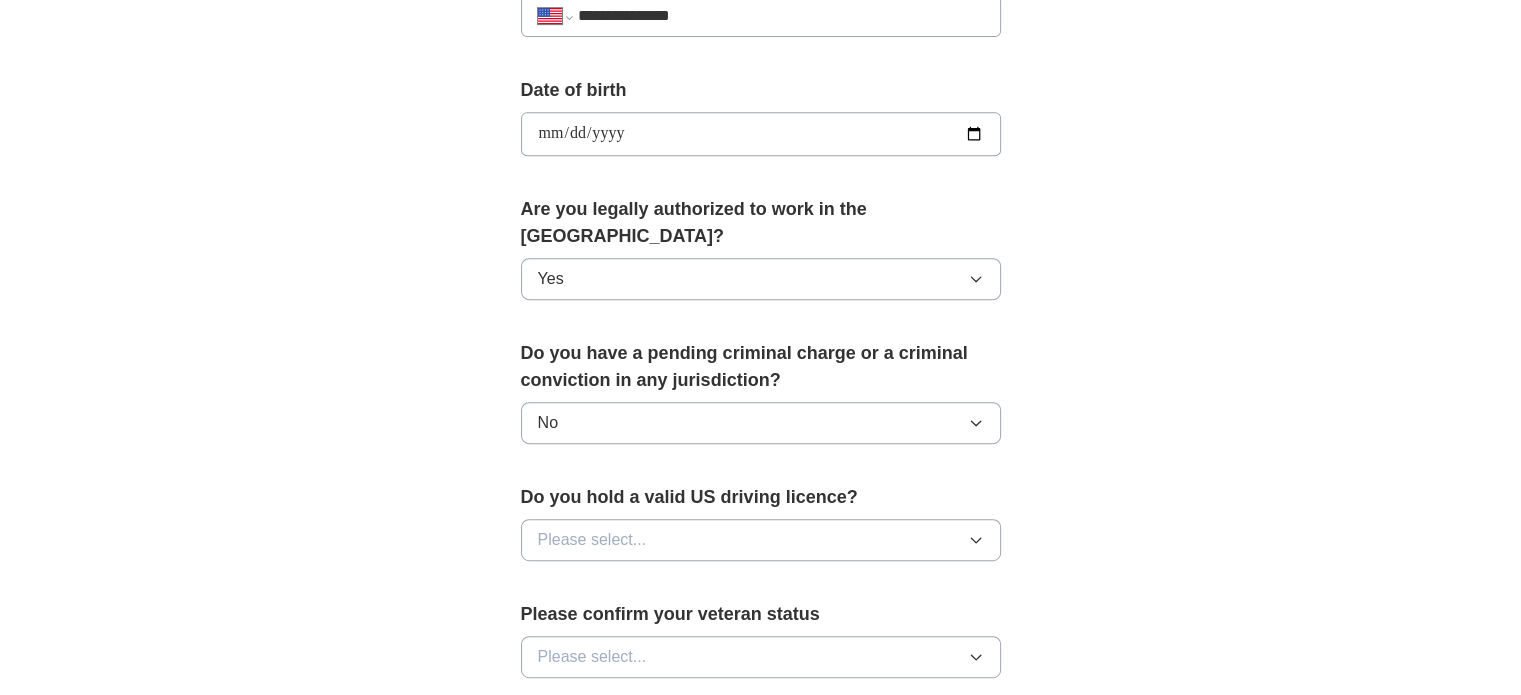 scroll, scrollTop: 936, scrollLeft: 0, axis: vertical 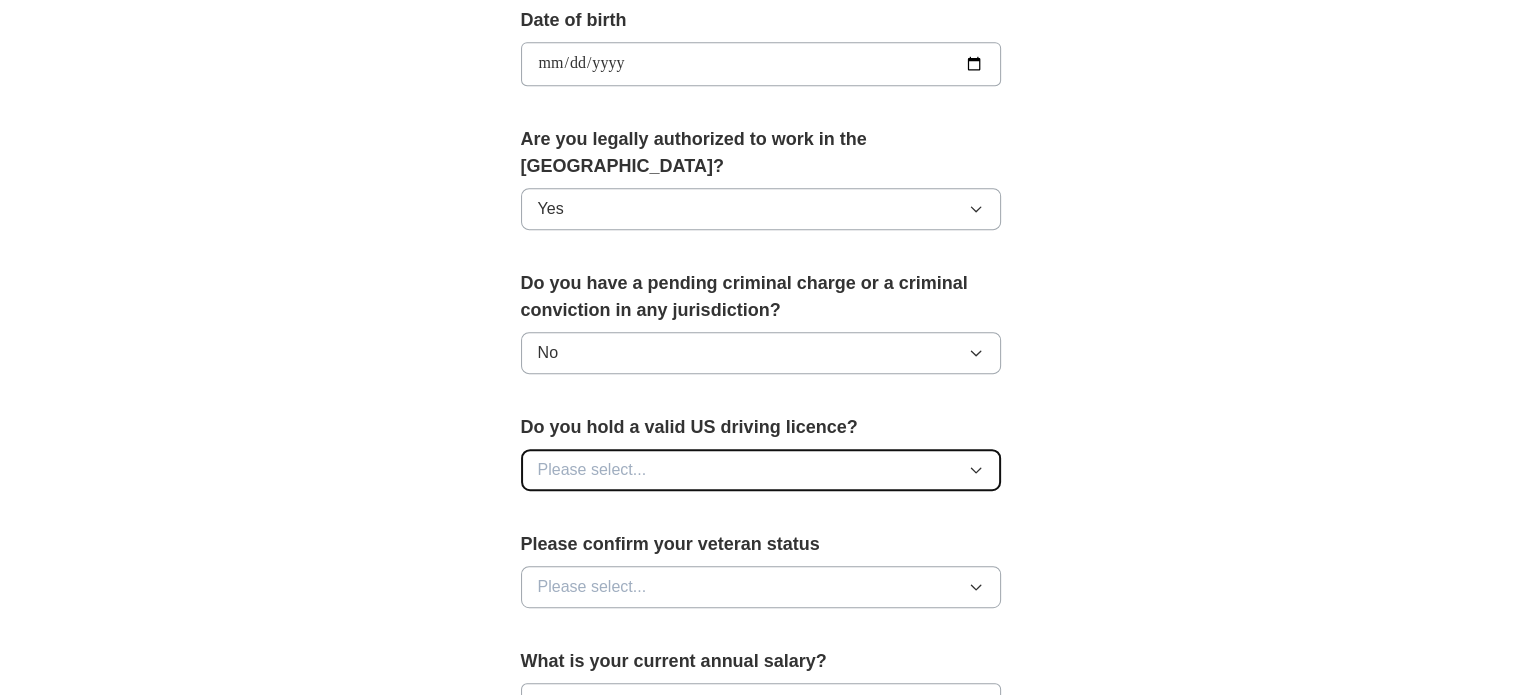 click on "Please select..." at bounding box center (761, 470) 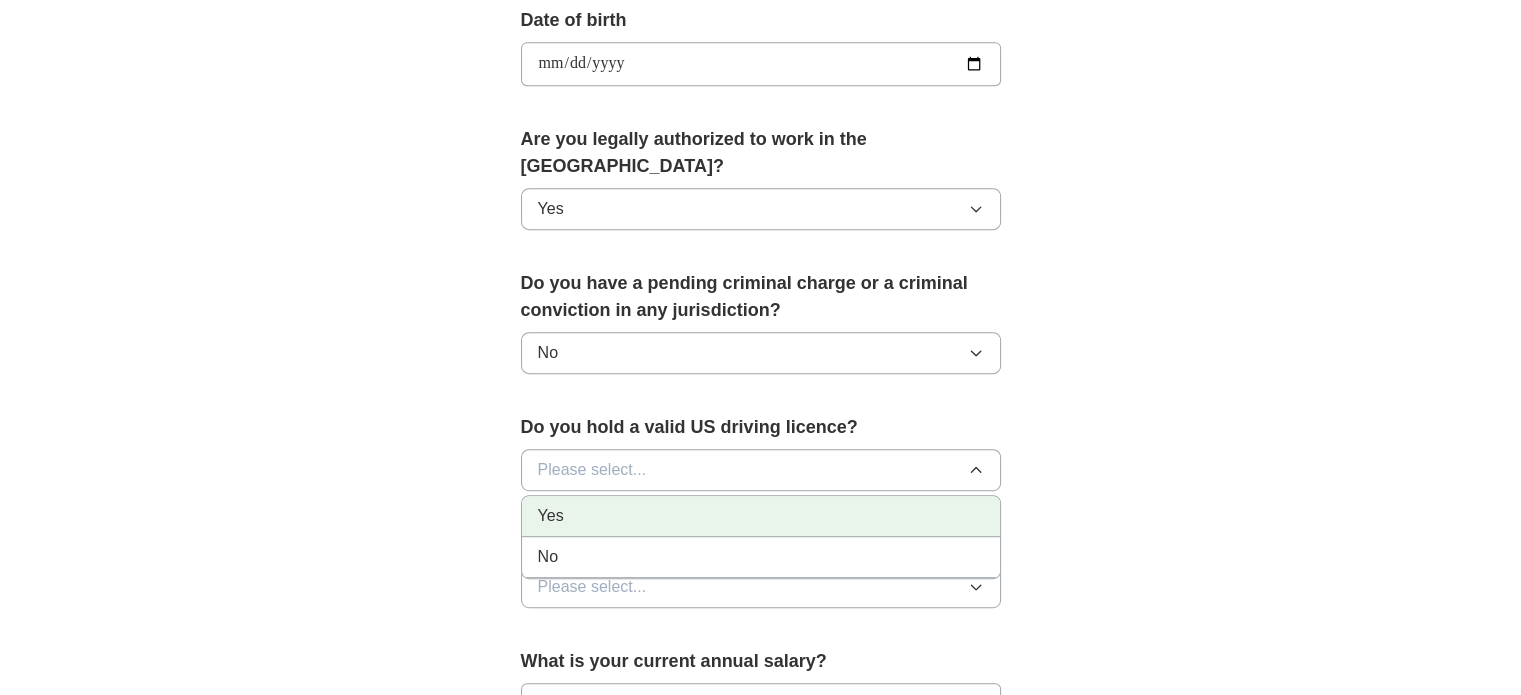 click on "Yes" at bounding box center (761, 516) 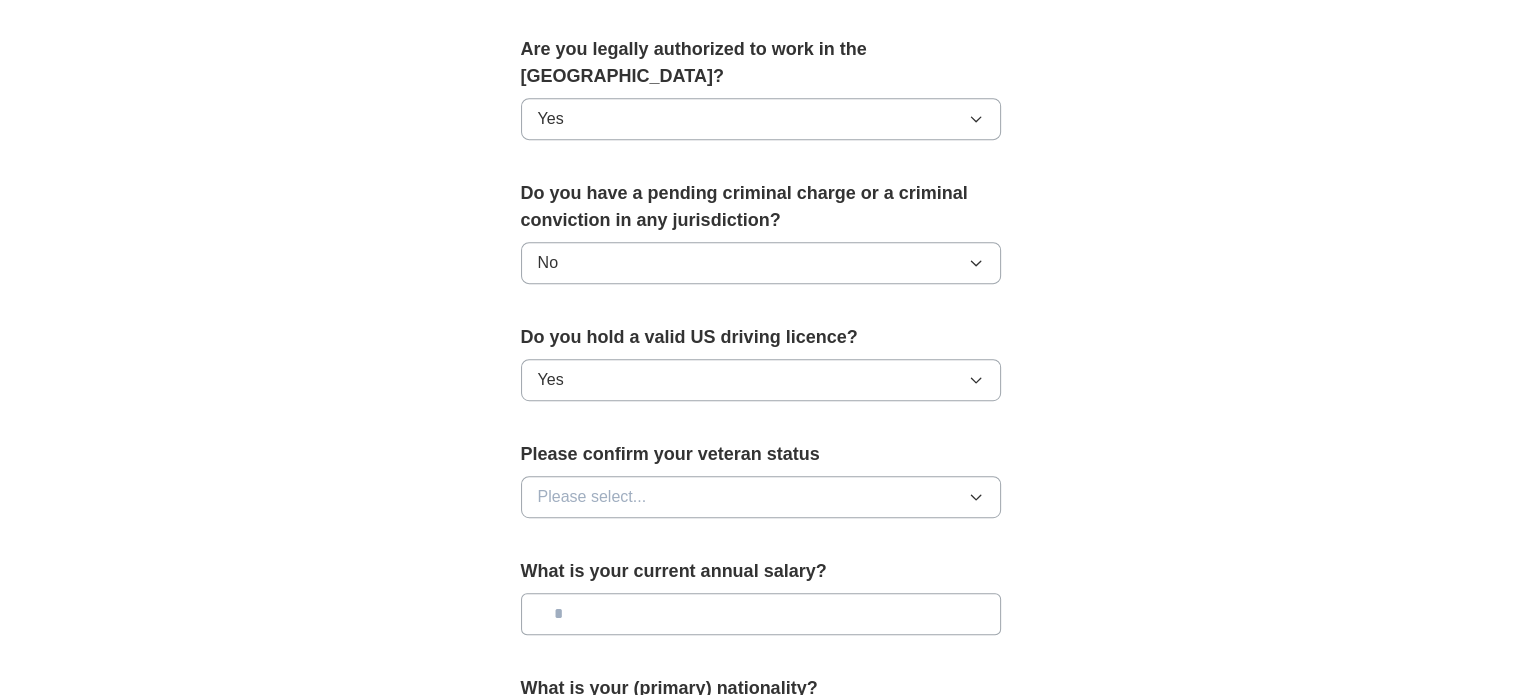 scroll, scrollTop: 1048, scrollLeft: 0, axis: vertical 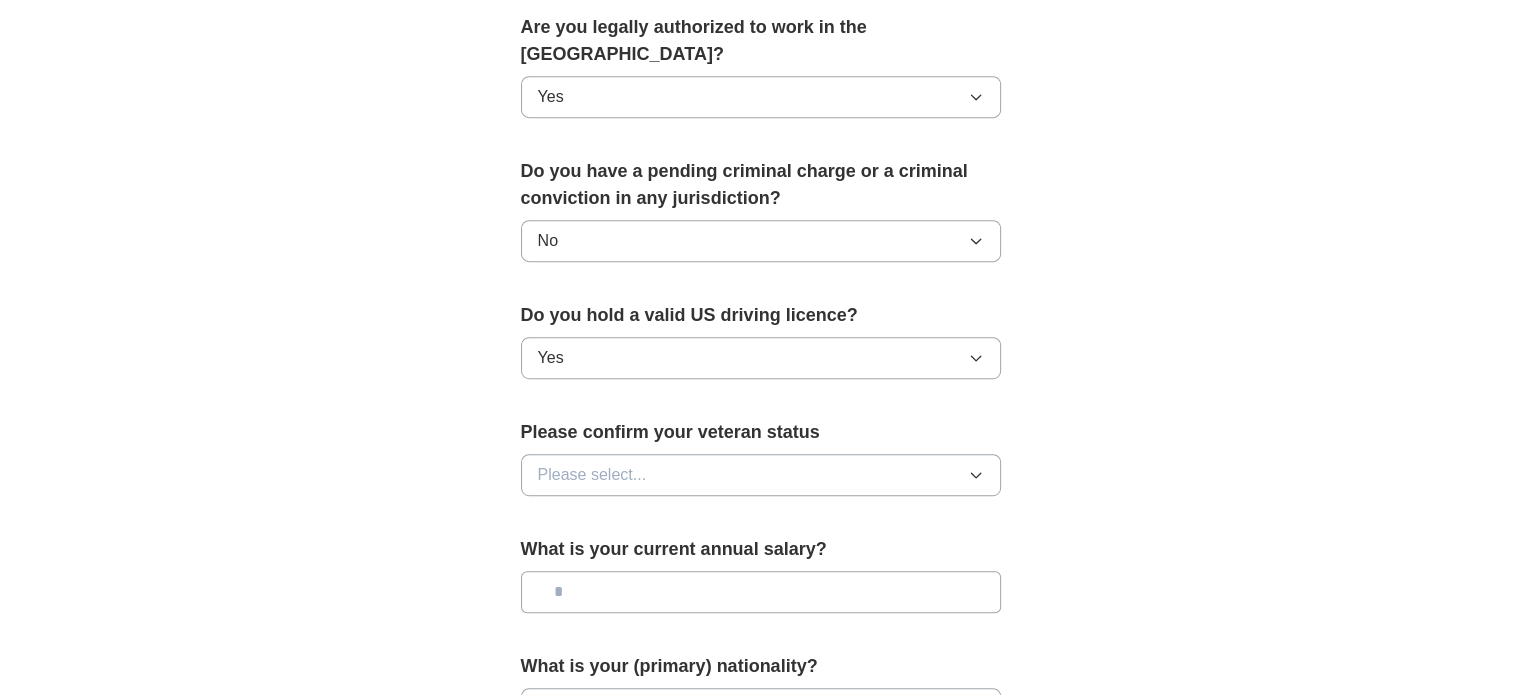 click on "Please select..." at bounding box center [761, 475] 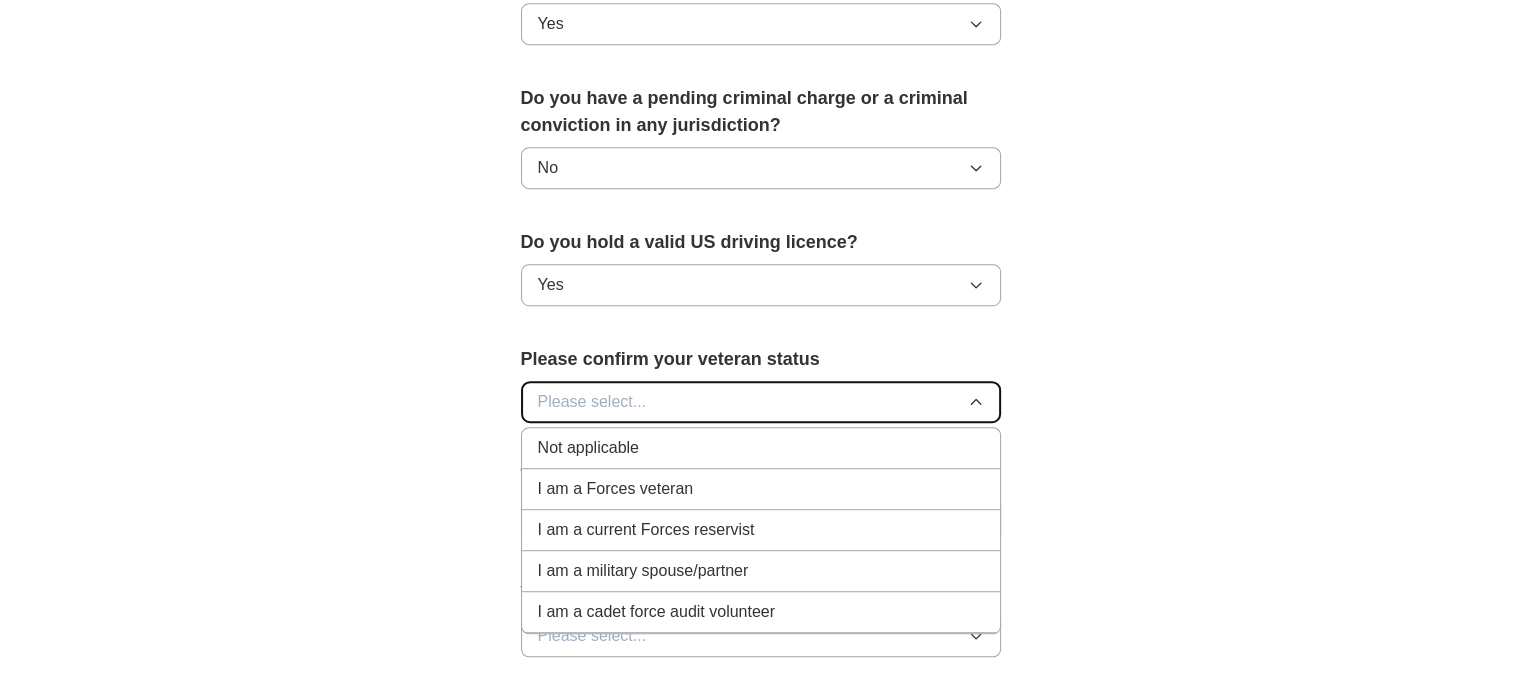 scroll, scrollTop: 1123, scrollLeft: 0, axis: vertical 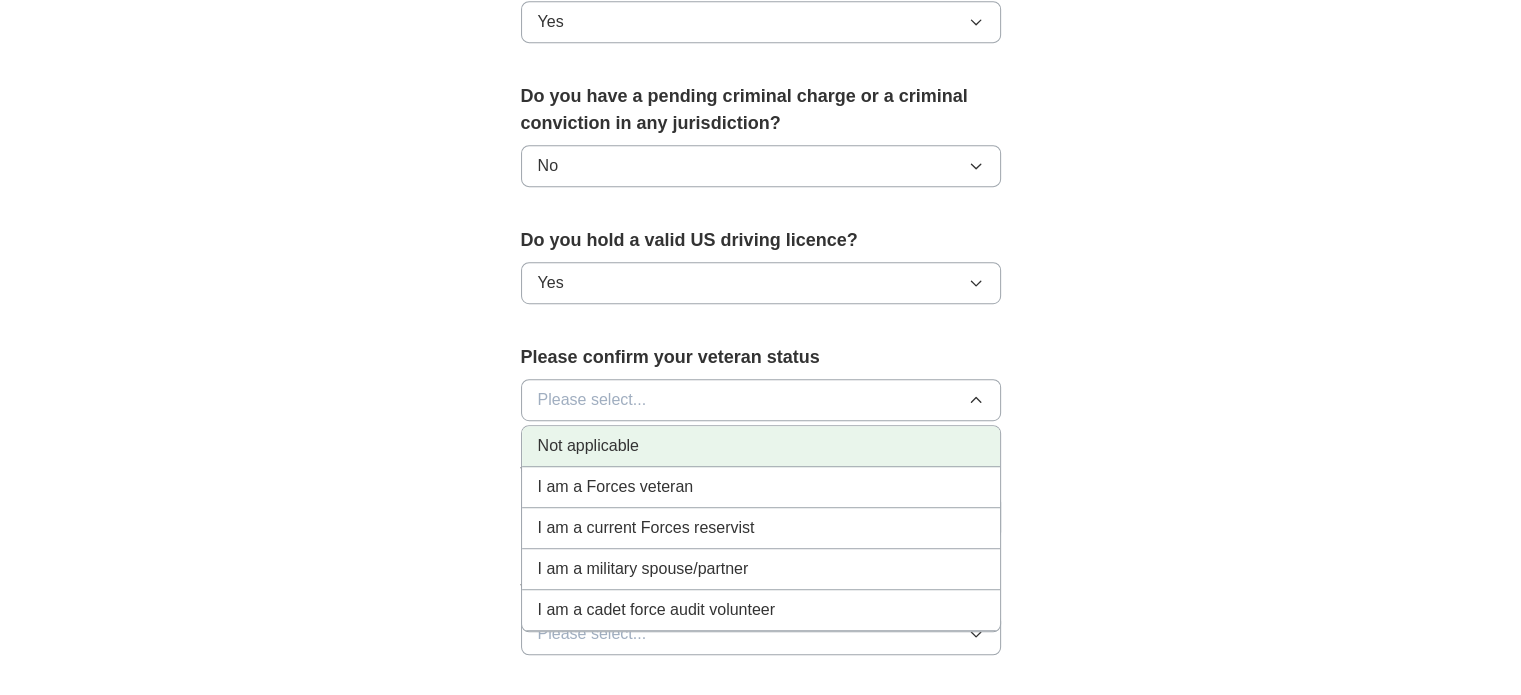 click on "Not applicable" at bounding box center [761, 446] 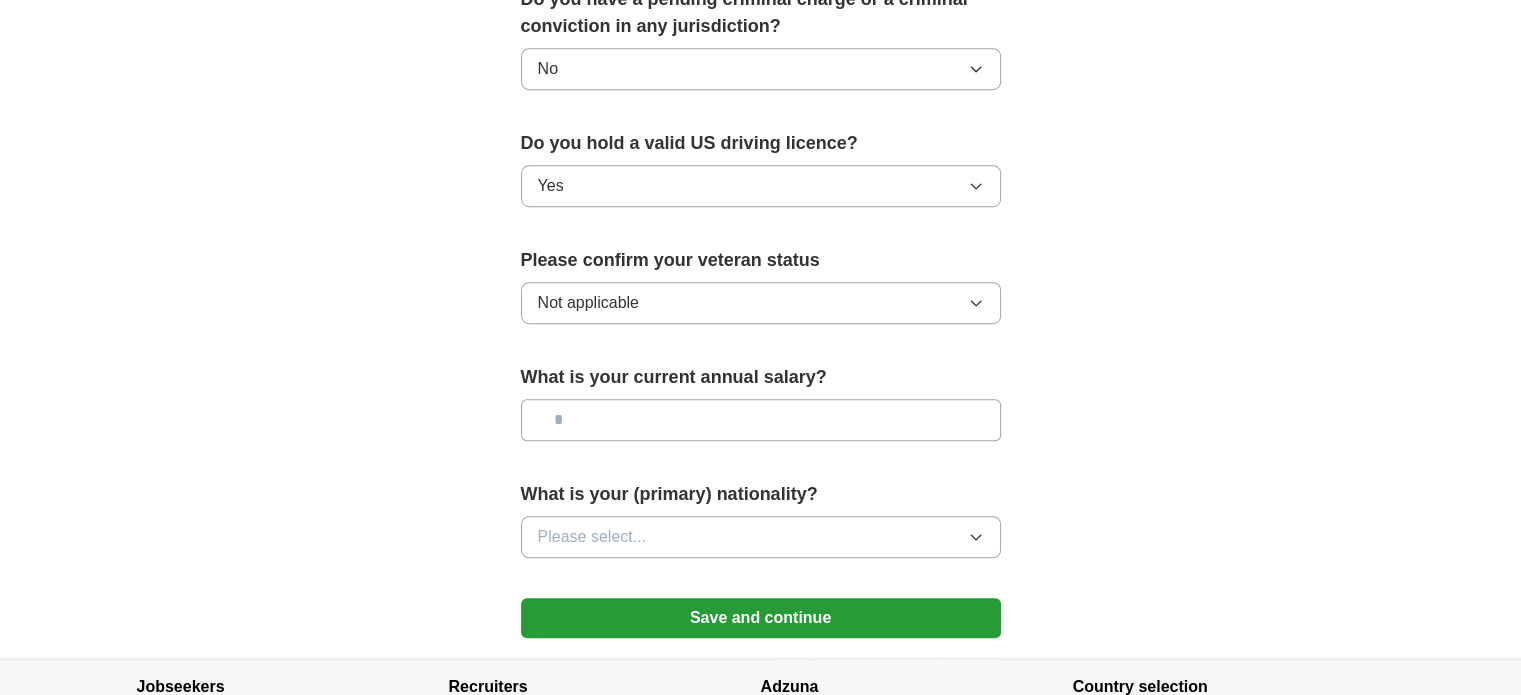 scroll, scrollTop: 1224, scrollLeft: 0, axis: vertical 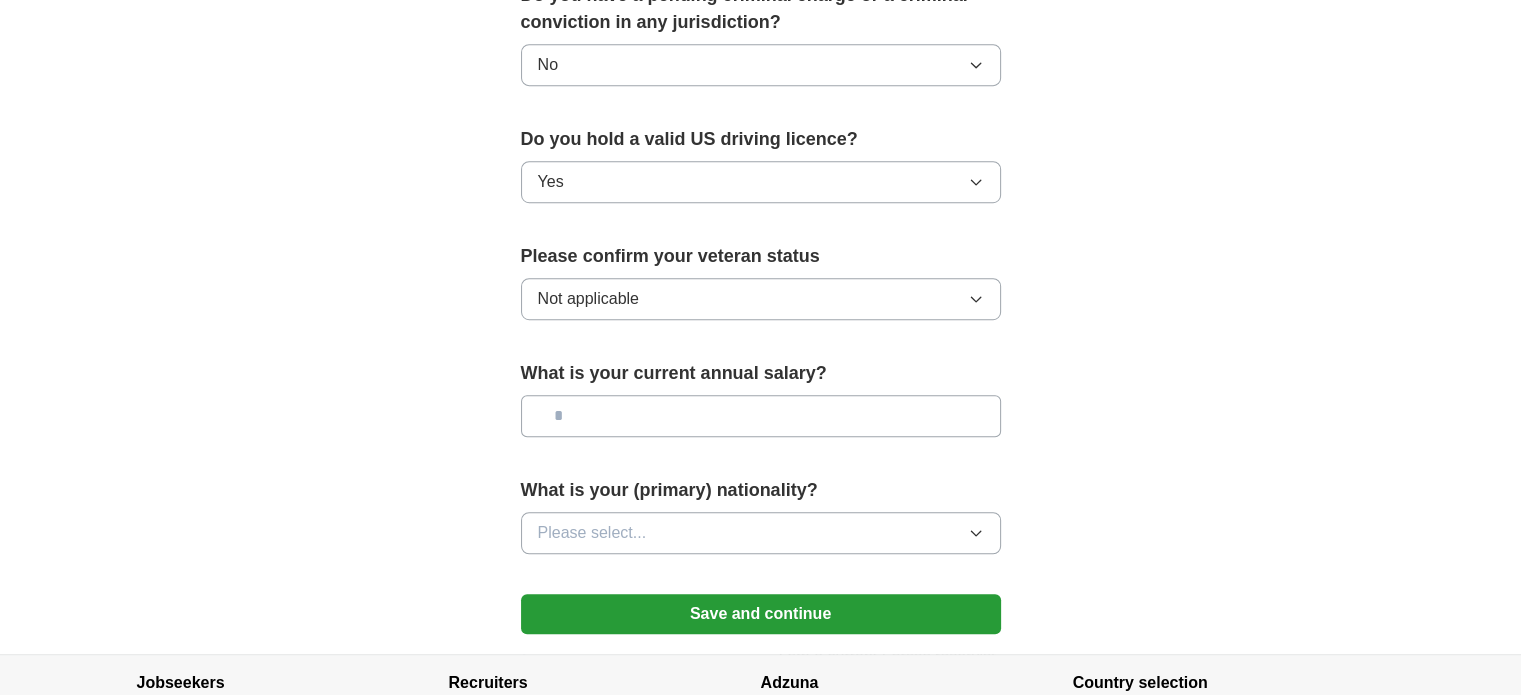 click at bounding box center [761, 416] 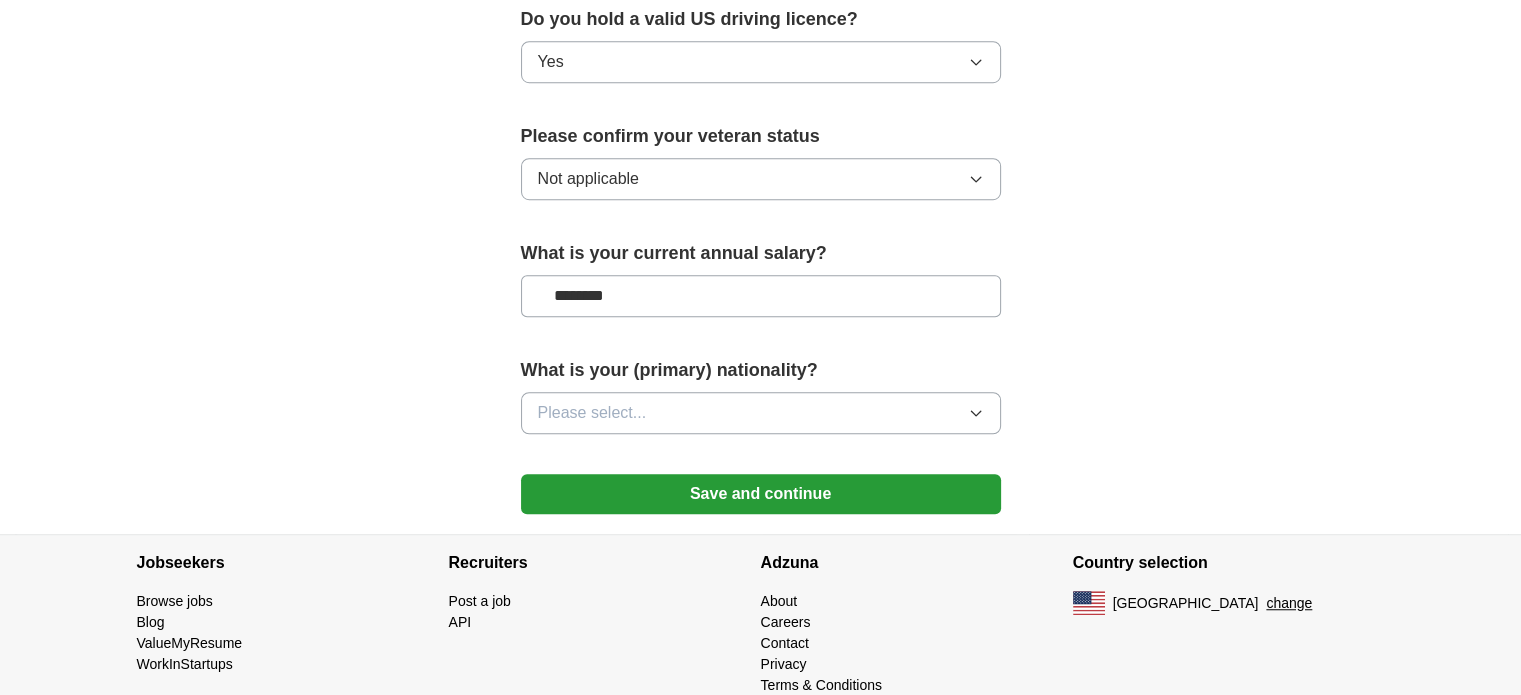 scroll, scrollTop: 1352, scrollLeft: 0, axis: vertical 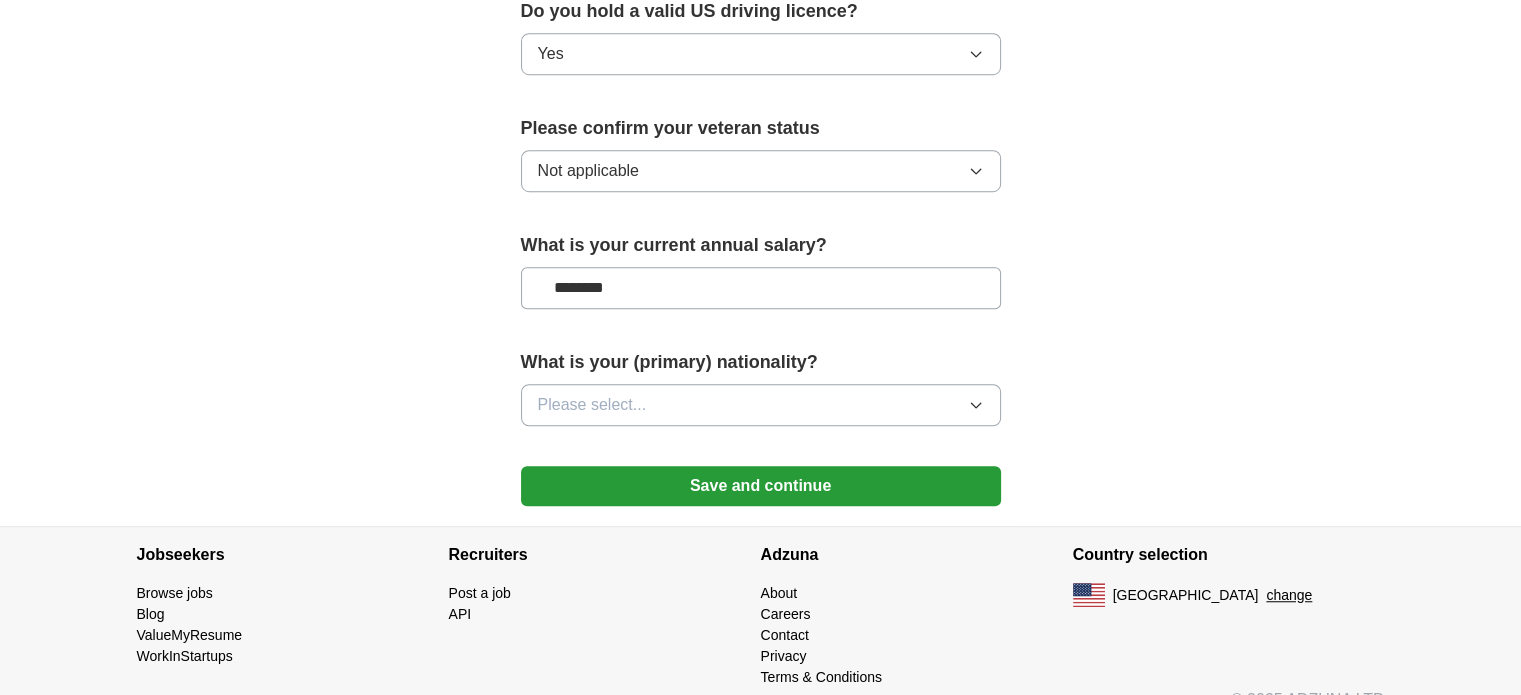 type on "********" 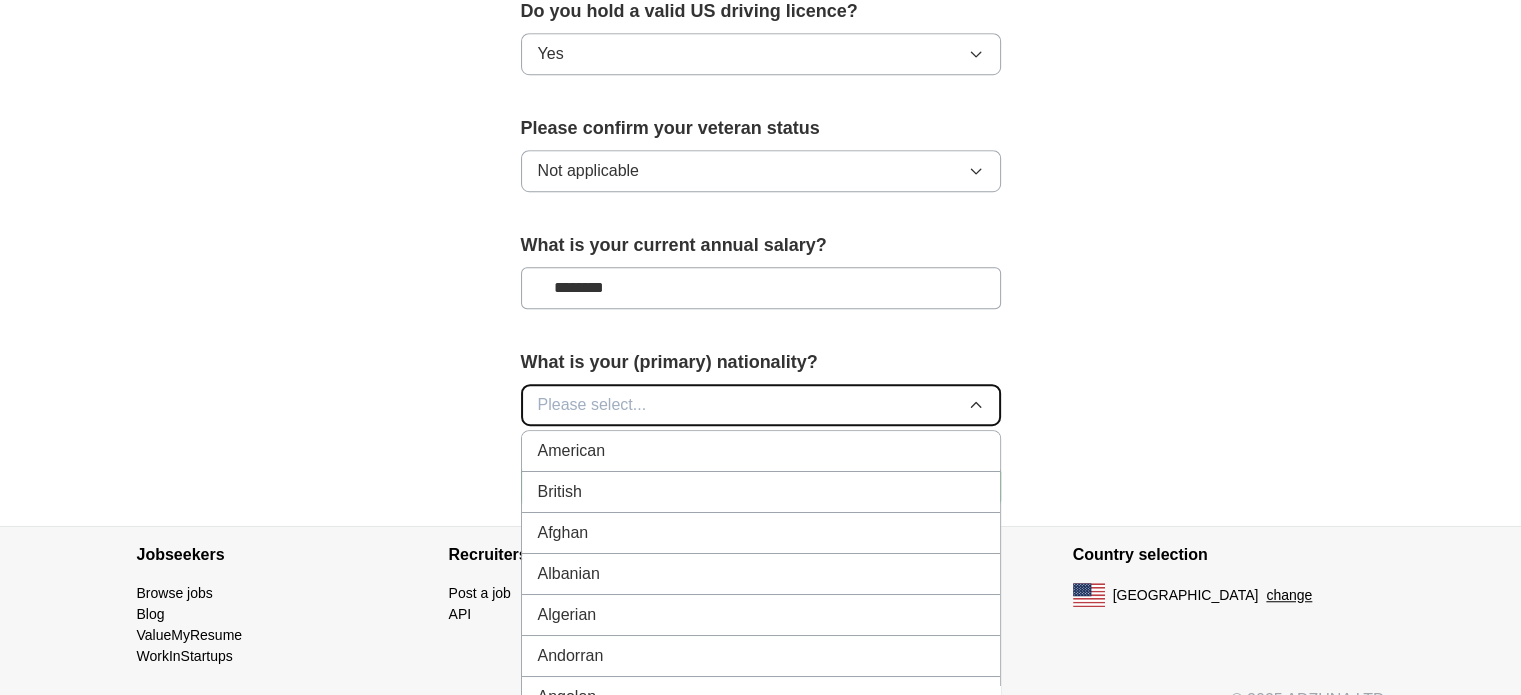 type 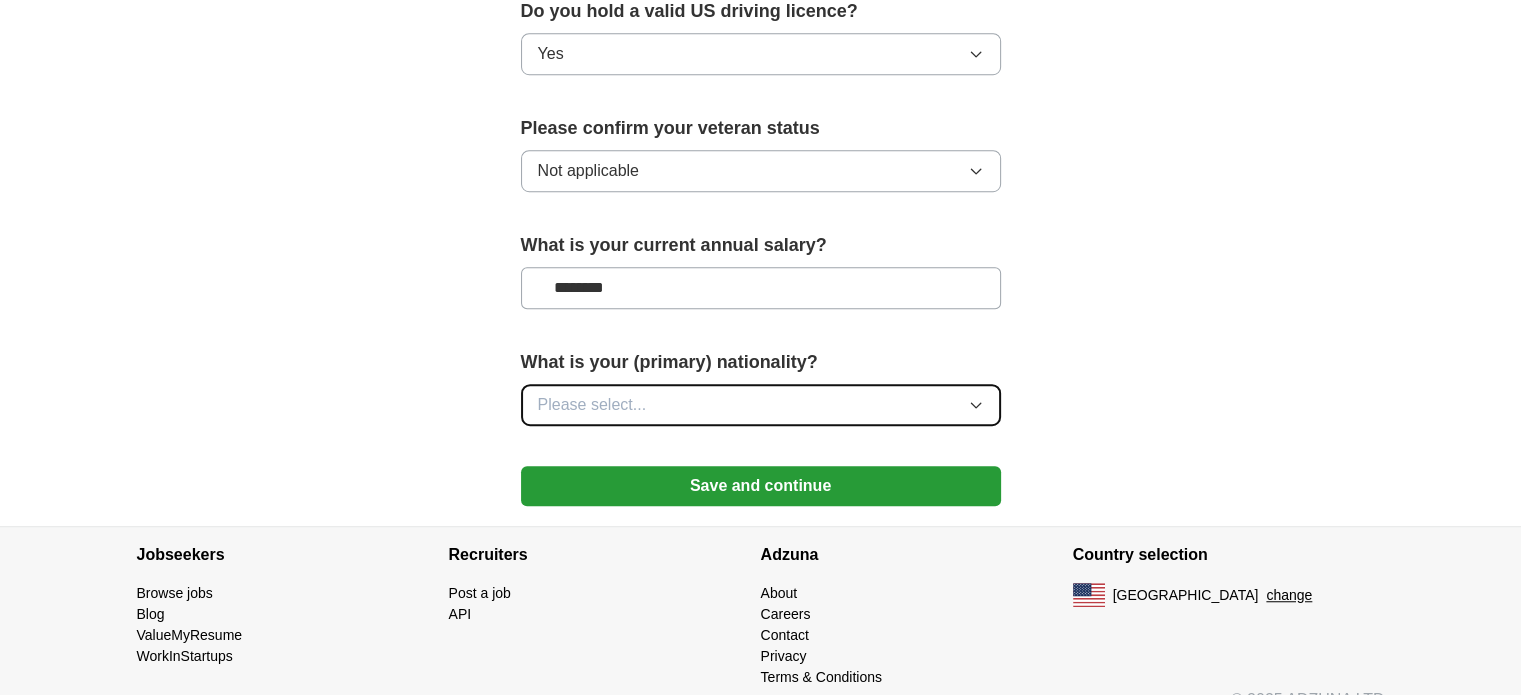 click on "Please select..." at bounding box center [761, 405] 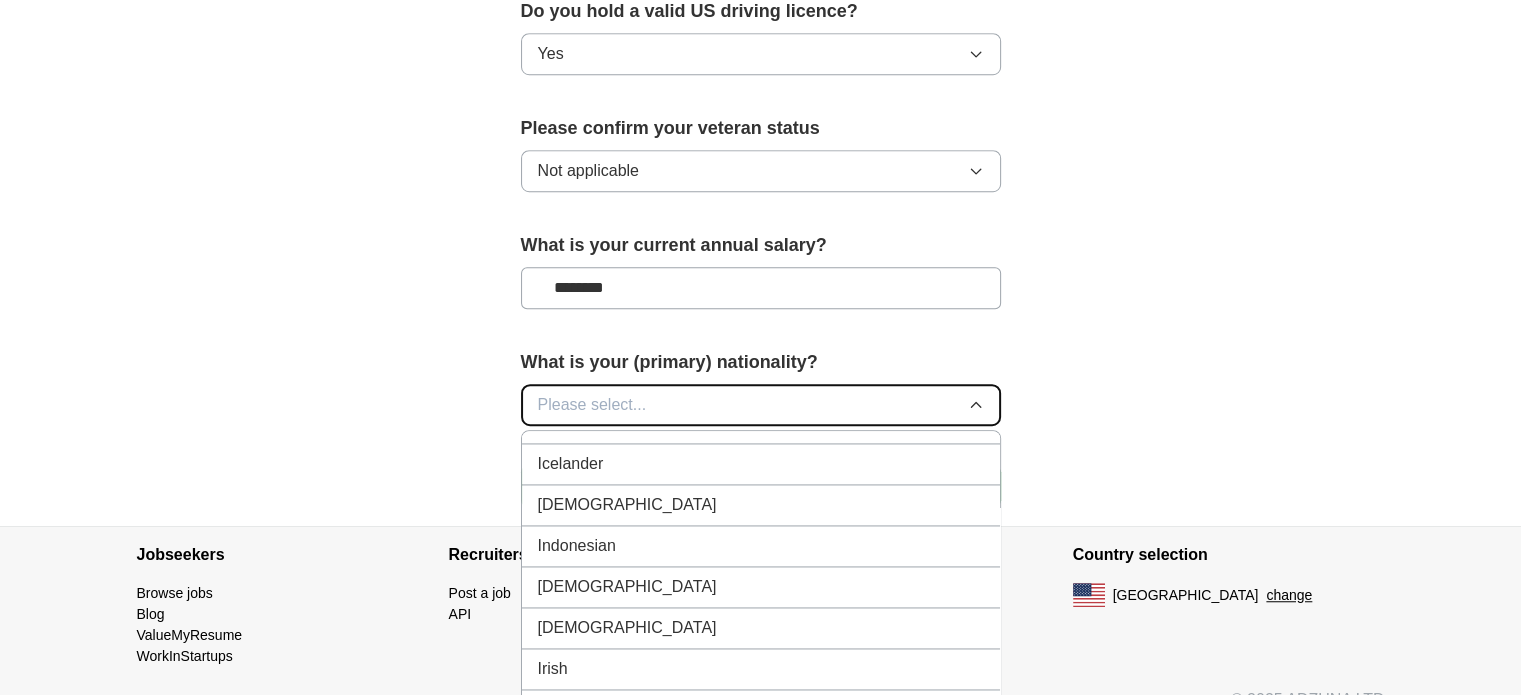scroll, scrollTop: 3225, scrollLeft: 0, axis: vertical 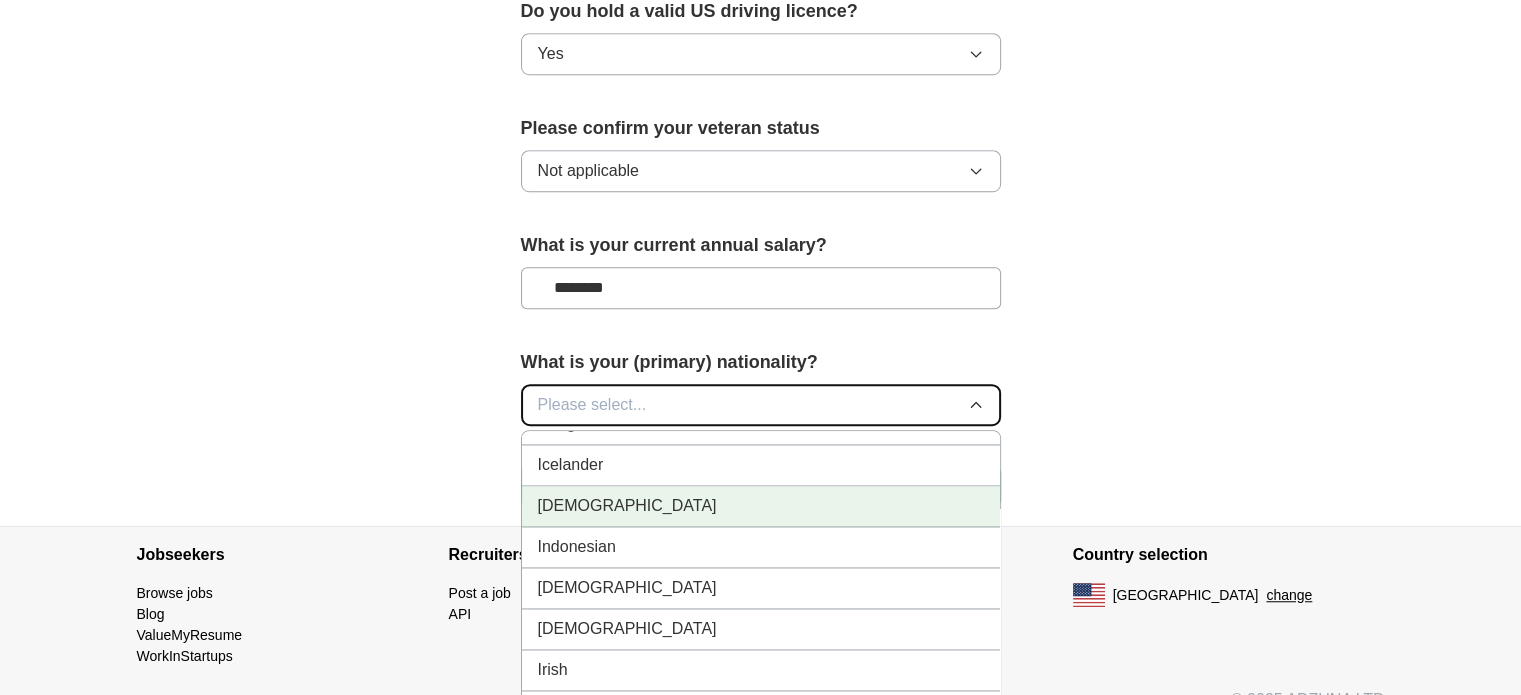 click on "[DEMOGRAPHIC_DATA]" at bounding box center (761, 506) 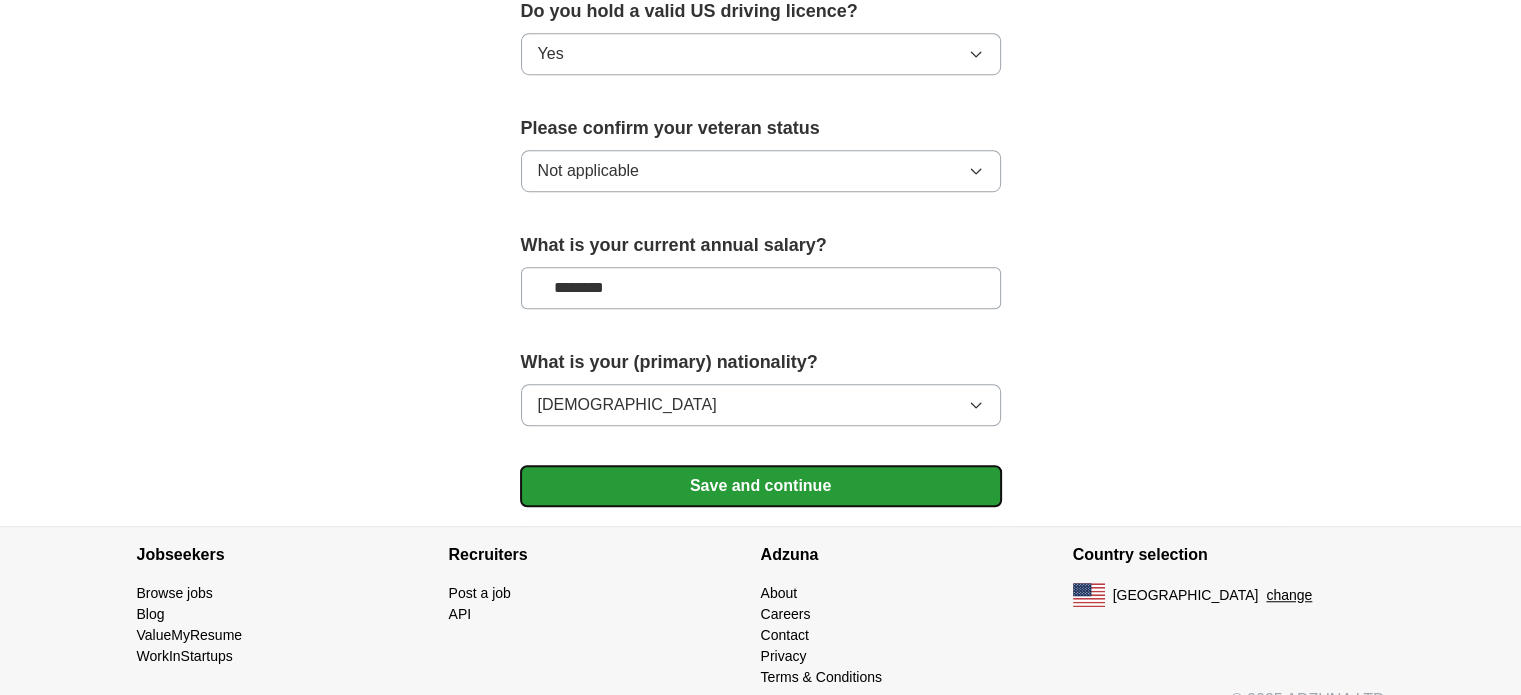 click on "Save and continue" at bounding box center [761, 486] 